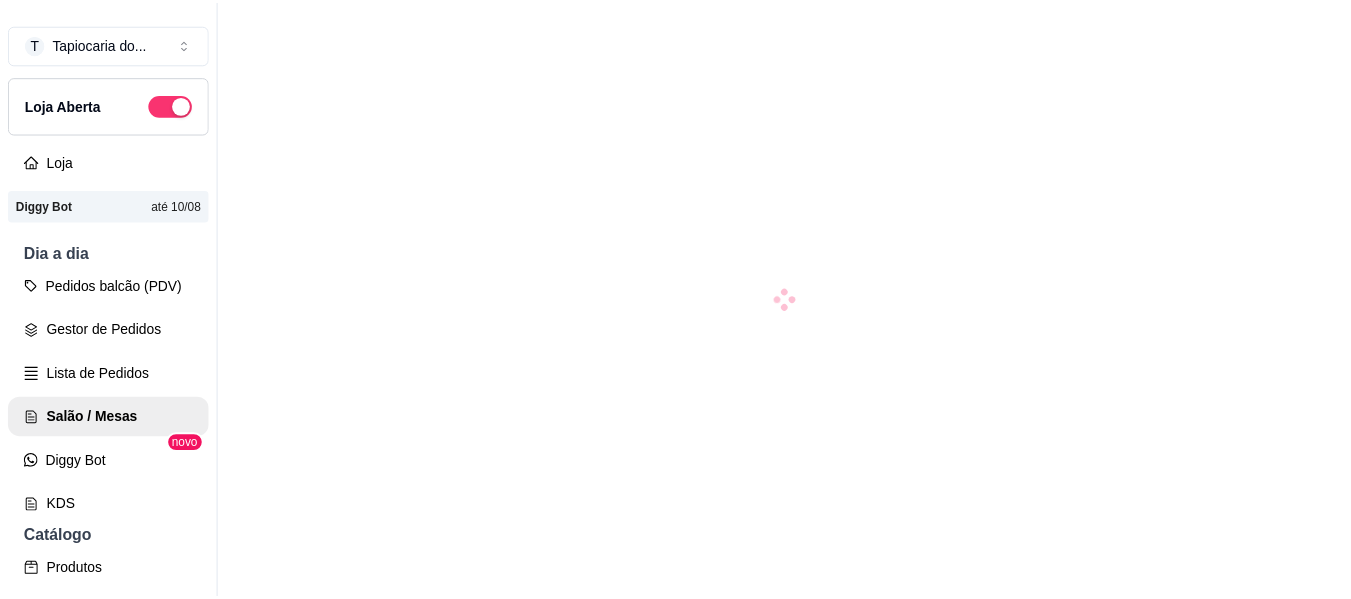 scroll, scrollTop: 0, scrollLeft: 0, axis: both 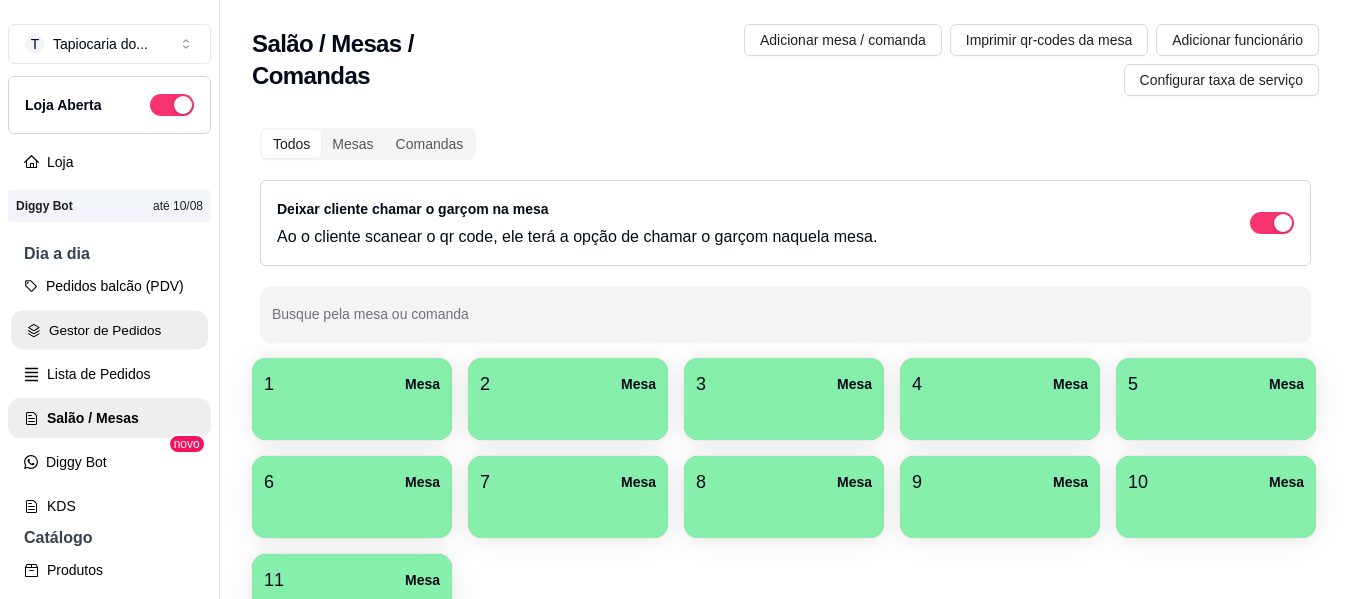 click on "Gestor de Pedidos" at bounding box center [109, 330] 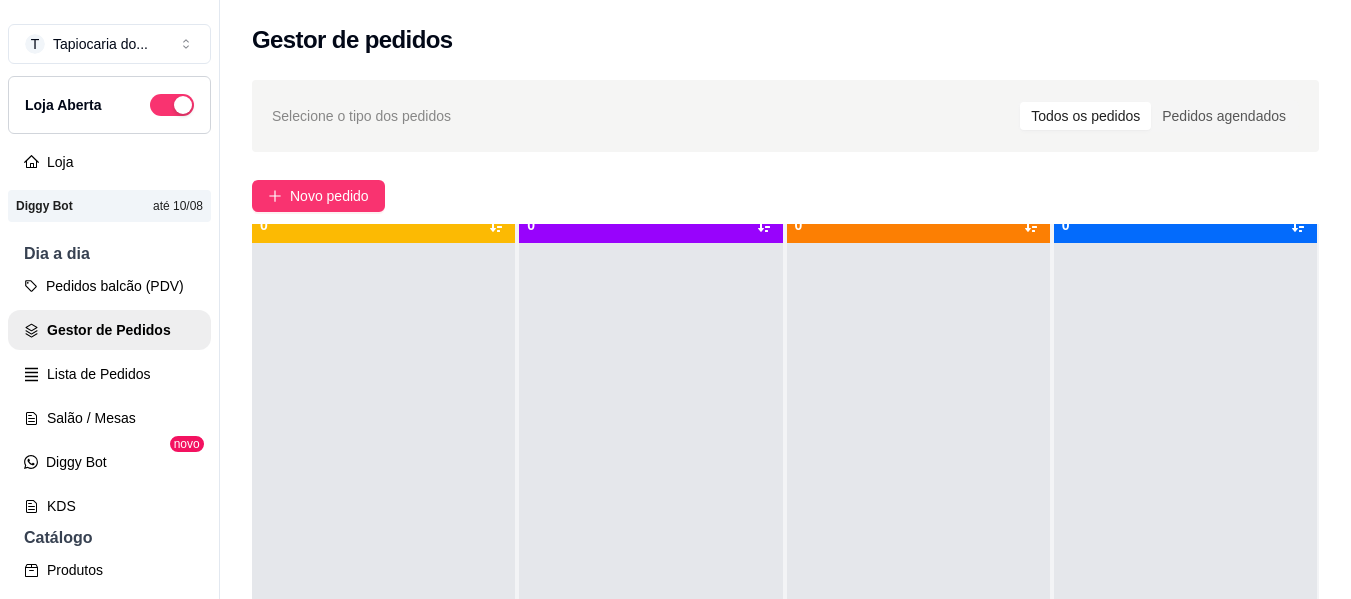 scroll, scrollTop: 56, scrollLeft: 0, axis: vertical 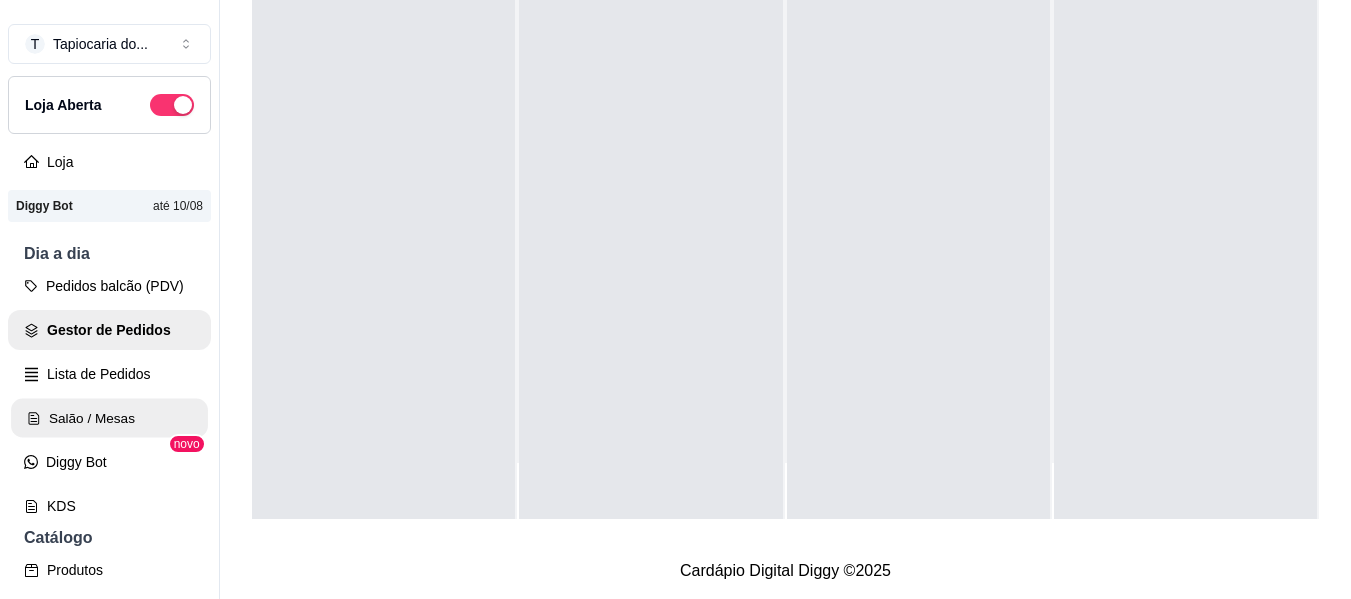 click on "Salão / Mesas" at bounding box center (109, 418) 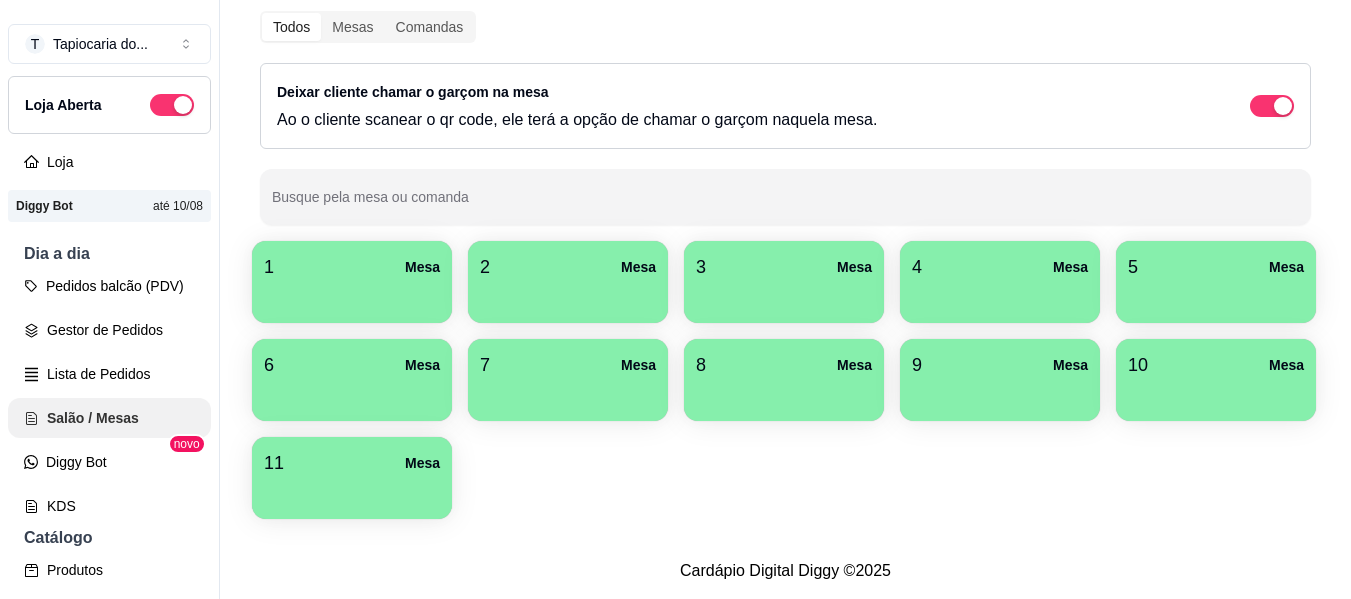 scroll, scrollTop: 0, scrollLeft: 0, axis: both 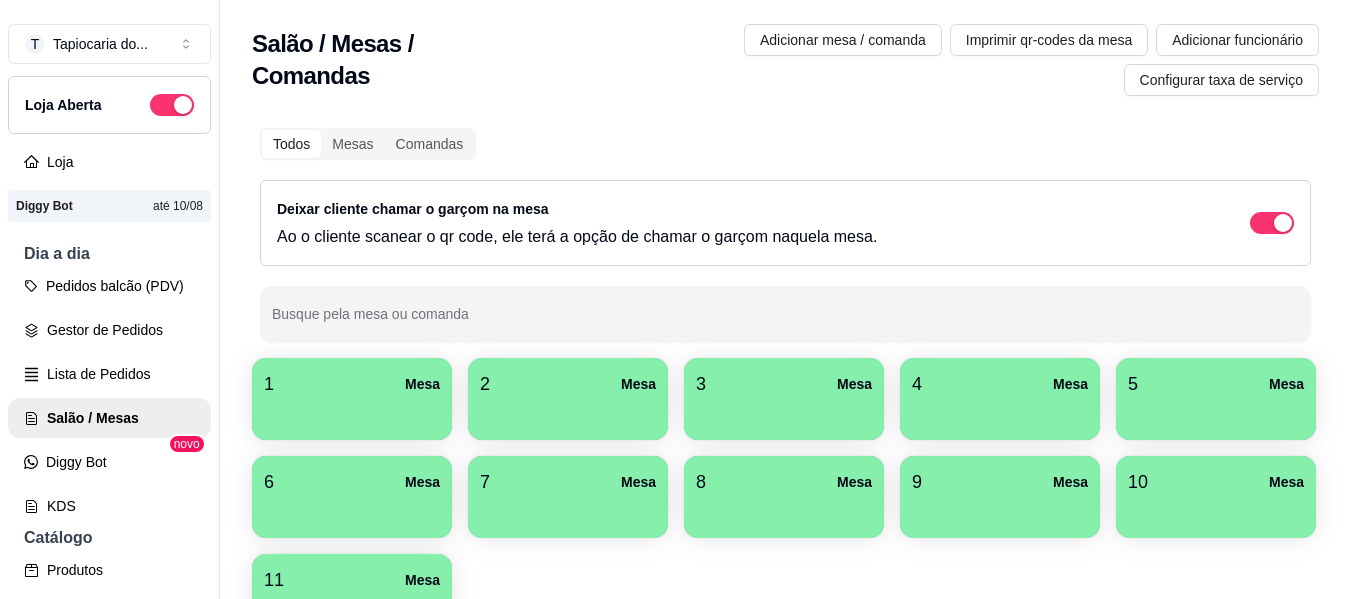 click on "novo" at bounding box center (187, 444) 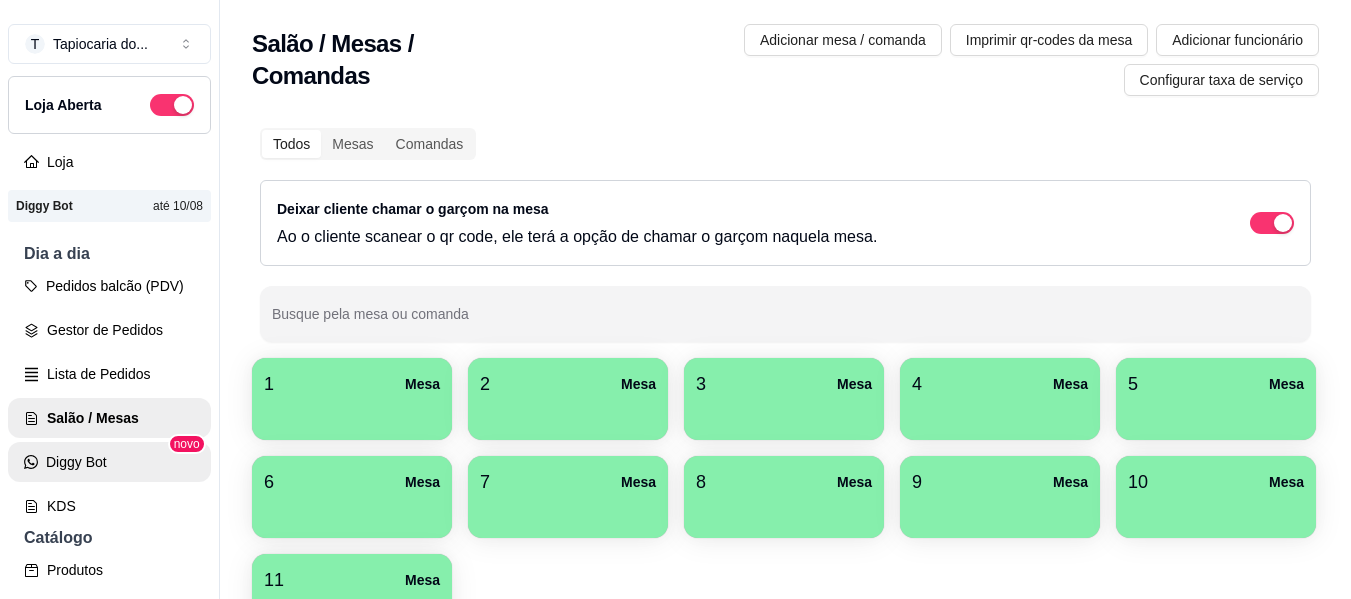 click on "Diggy Bot" at bounding box center [109, 462] 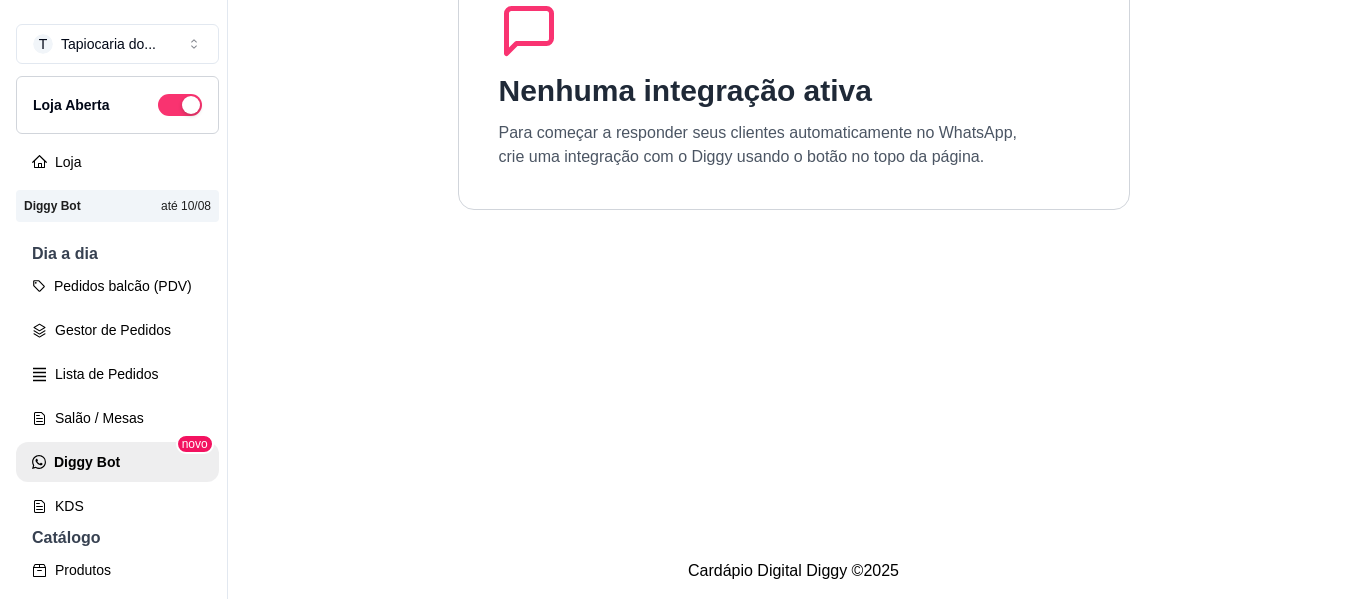 scroll, scrollTop: 0, scrollLeft: 0, axis: both 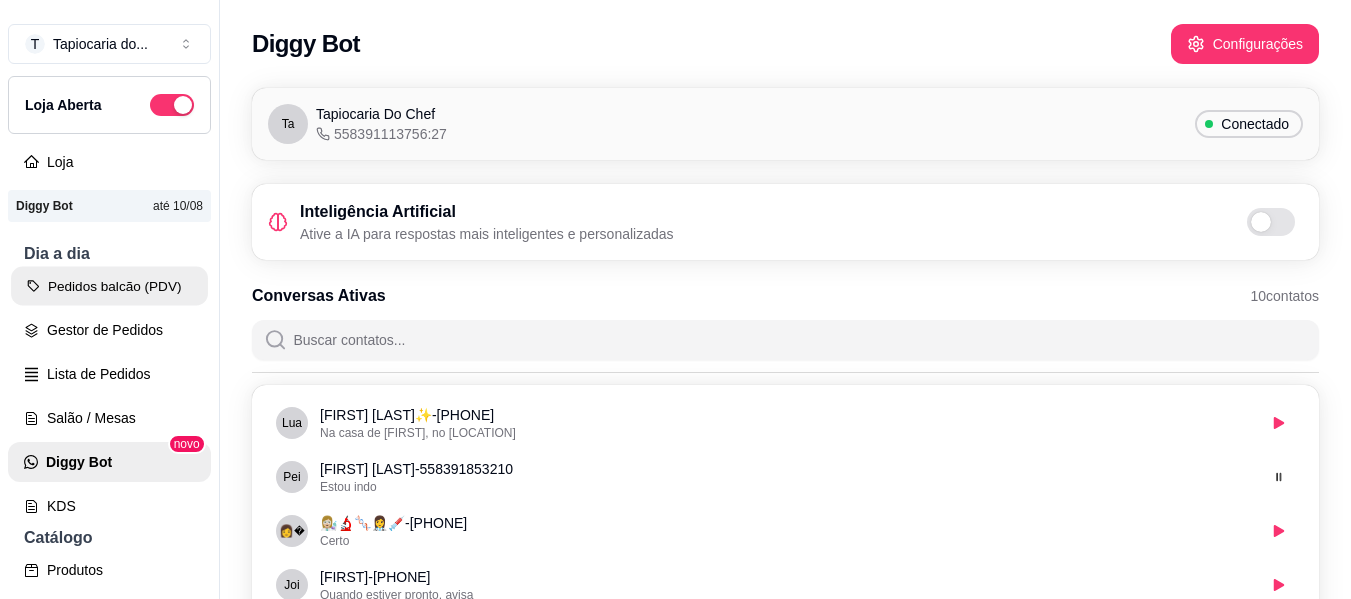 click on "Pedidos balcão (PDV)" at bounding box center (109, 286) 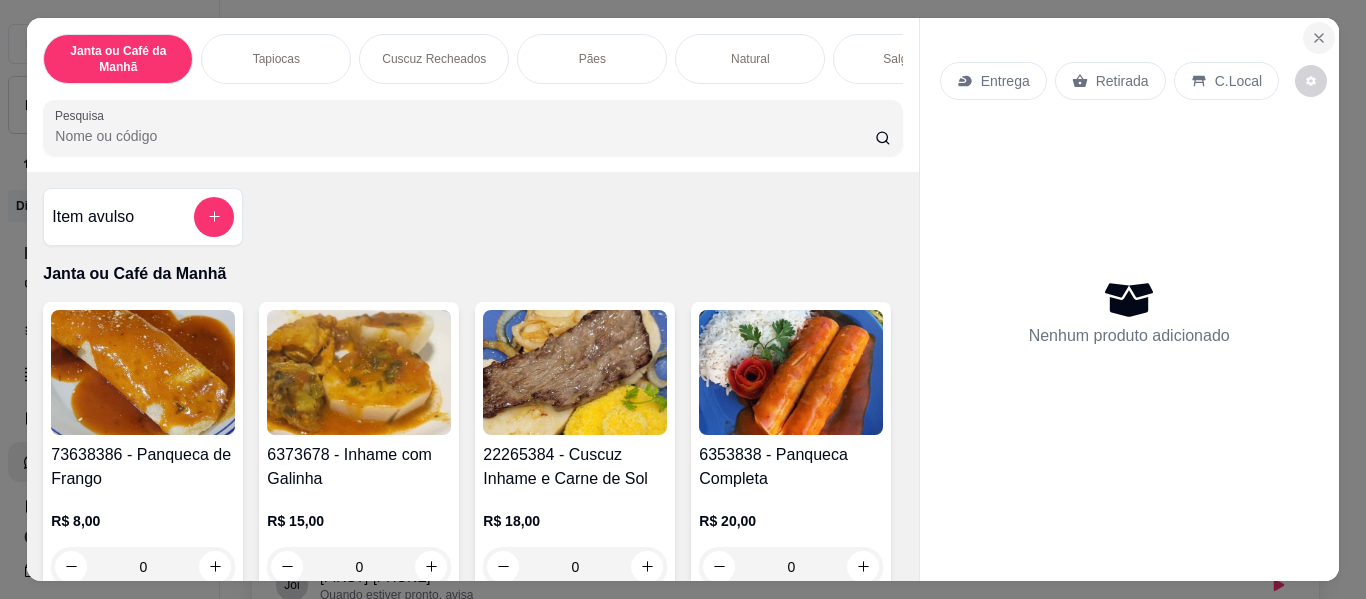 click 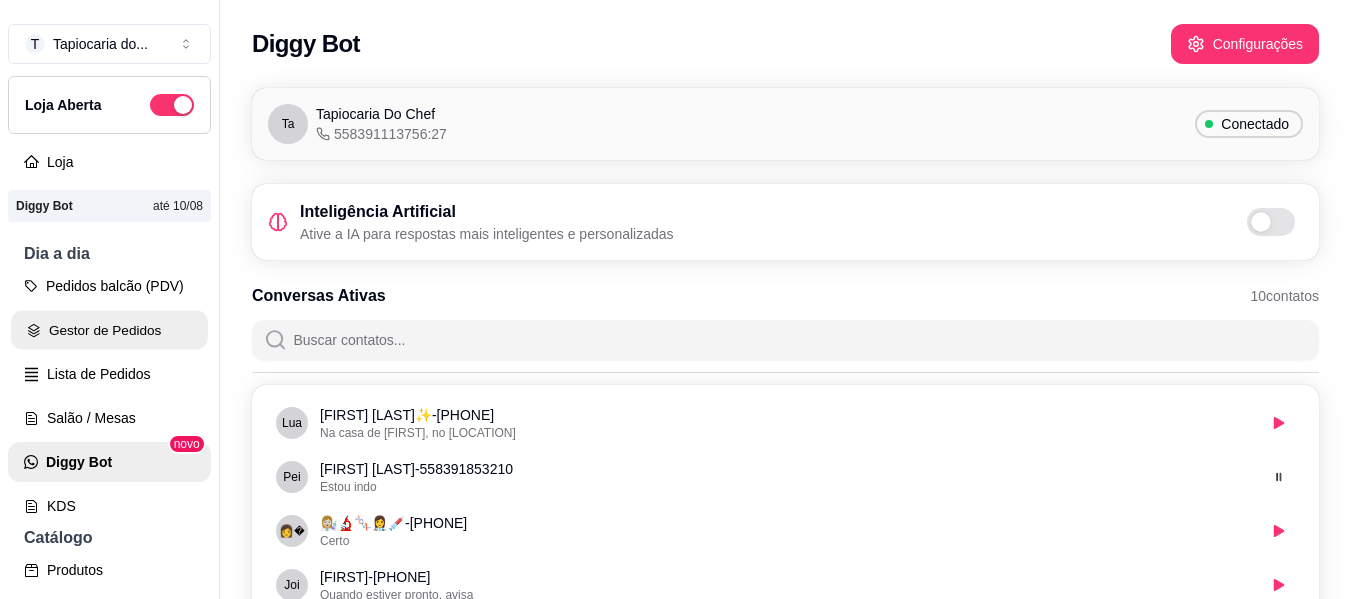 click on "Gestor de Pedidos" at bounding box center (109, 330) 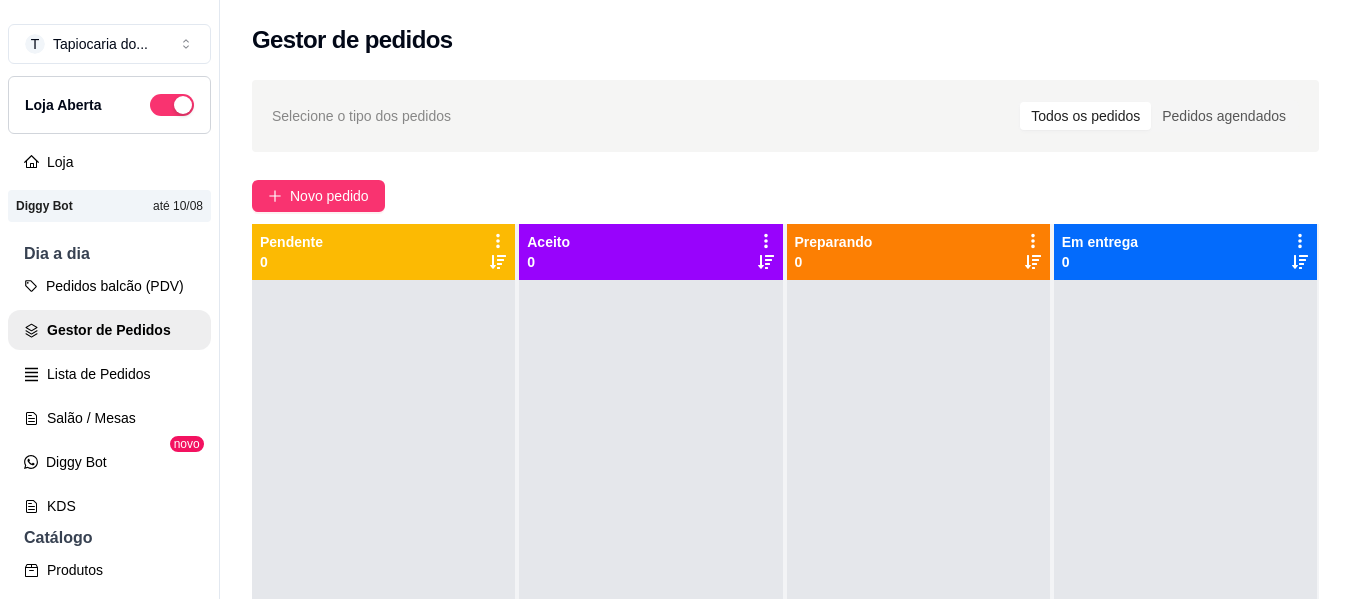 click on "Selecione o tipo dos pedidos Todos os pedidos Pedidos agendados Novo pedido Pendente 0 Aceito 0 Preparando 0 Em entrega 0" at bounding box center [785, 457] 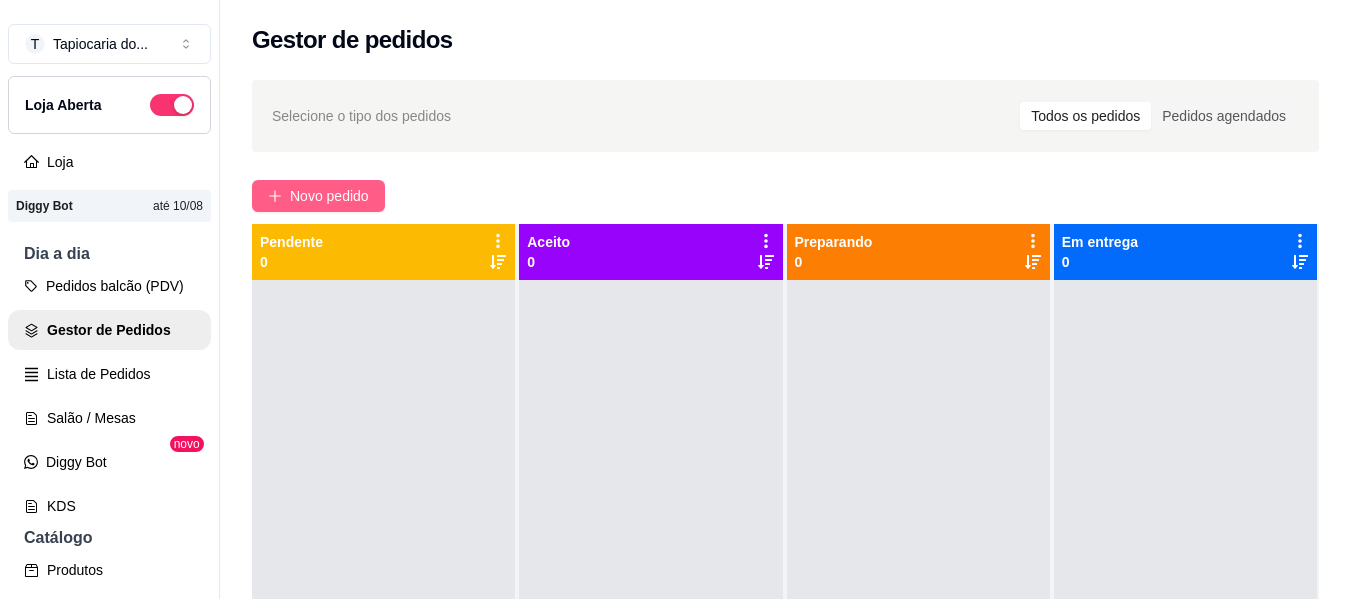 click on "Novo pedido" at bounding box center (329, 196) 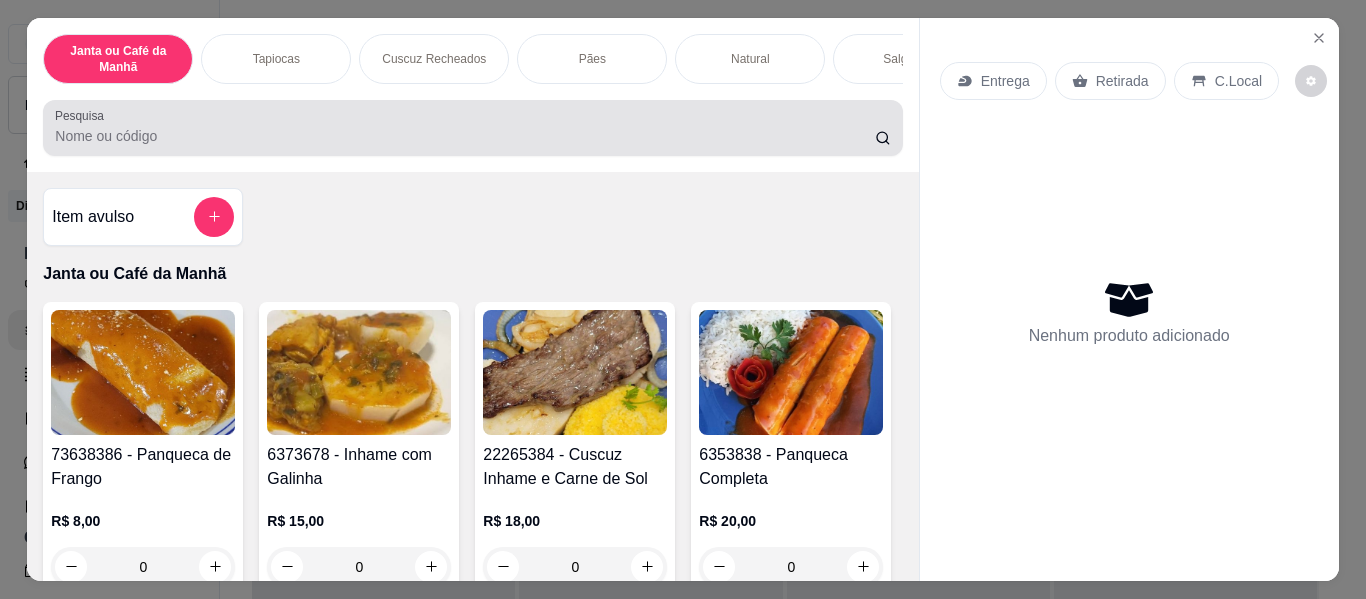 click at bounding box center (472, 128) 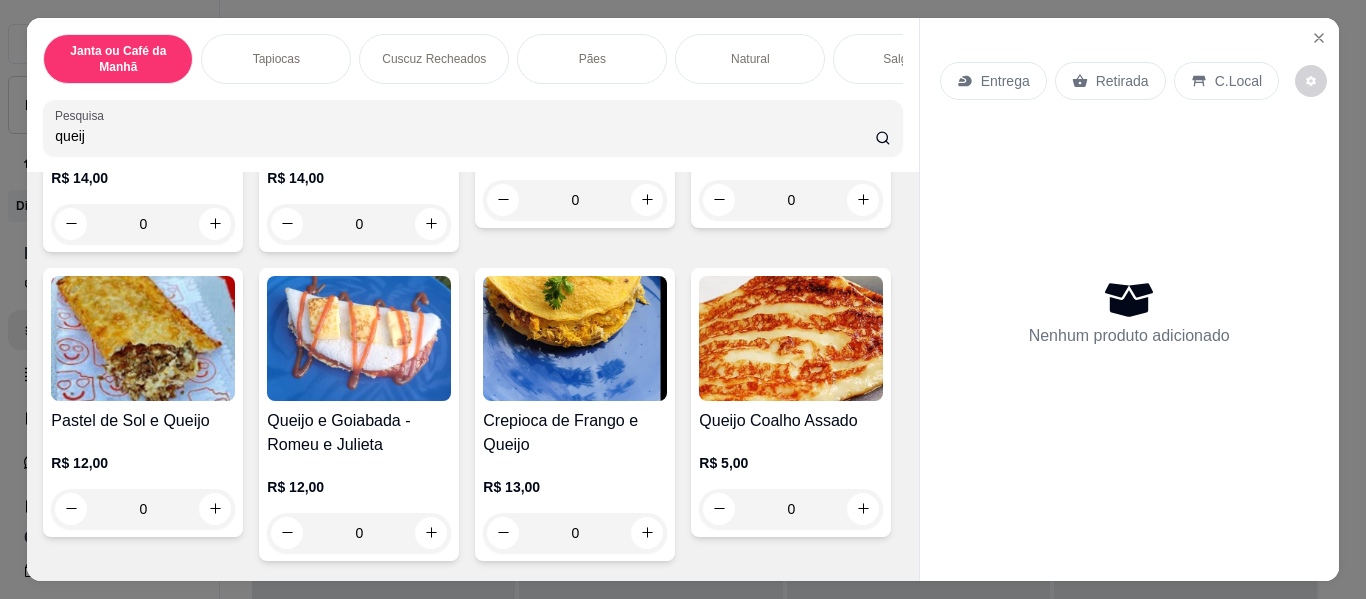scroll, scrollTop: 1000, scrollLeft: 0, axis: vertical 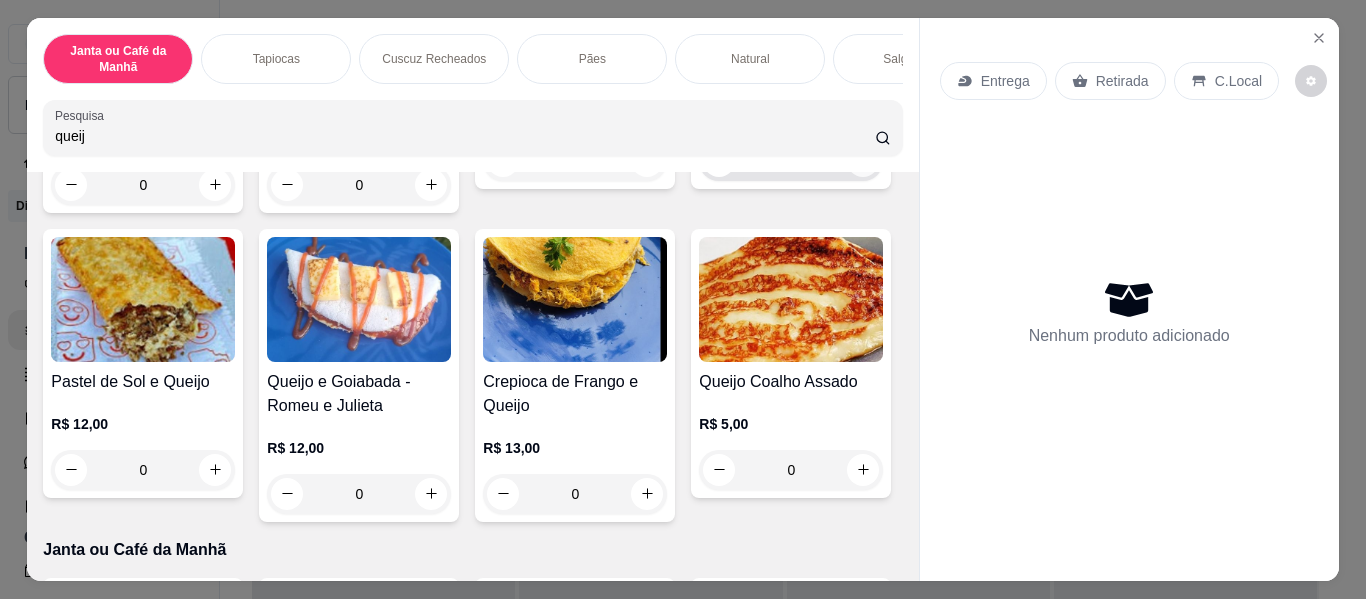 type on "queij" 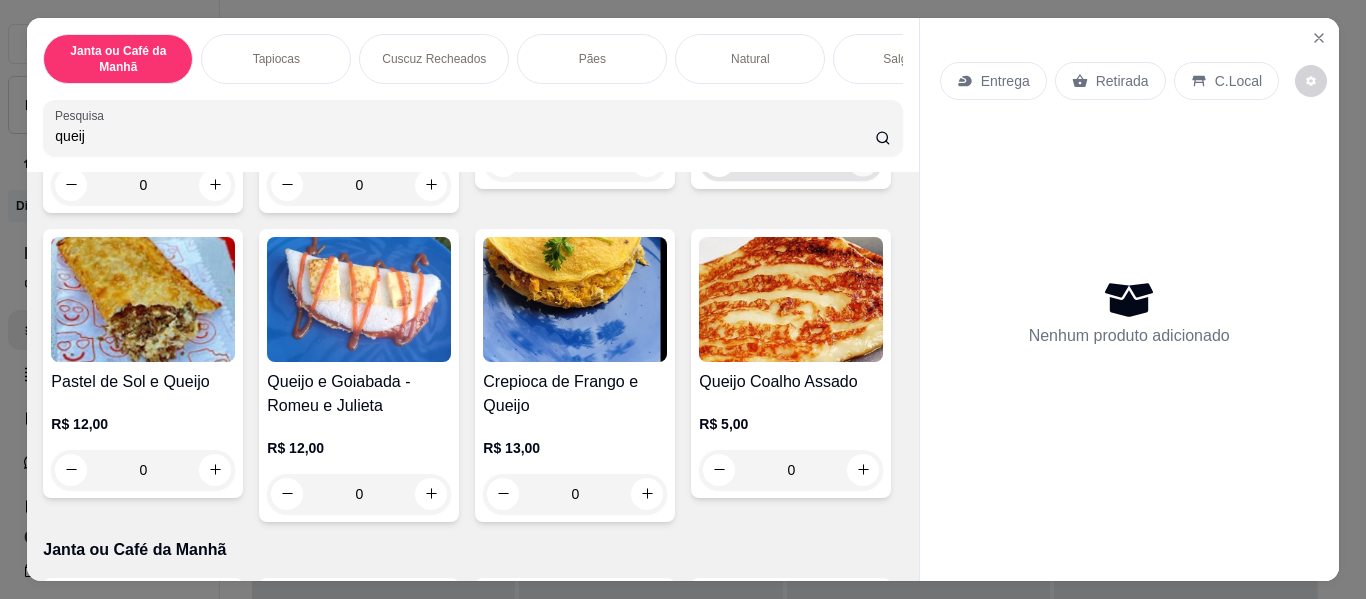 click at bounding box center [863, 160] 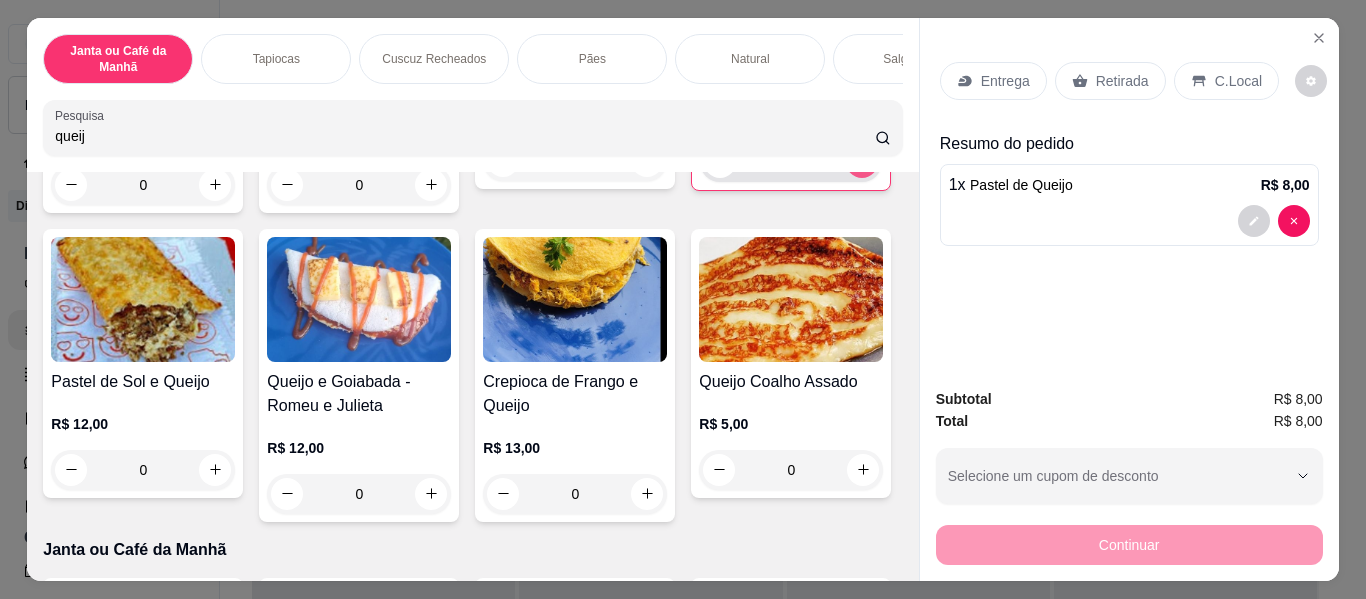 click at bounding box center (862, 162) 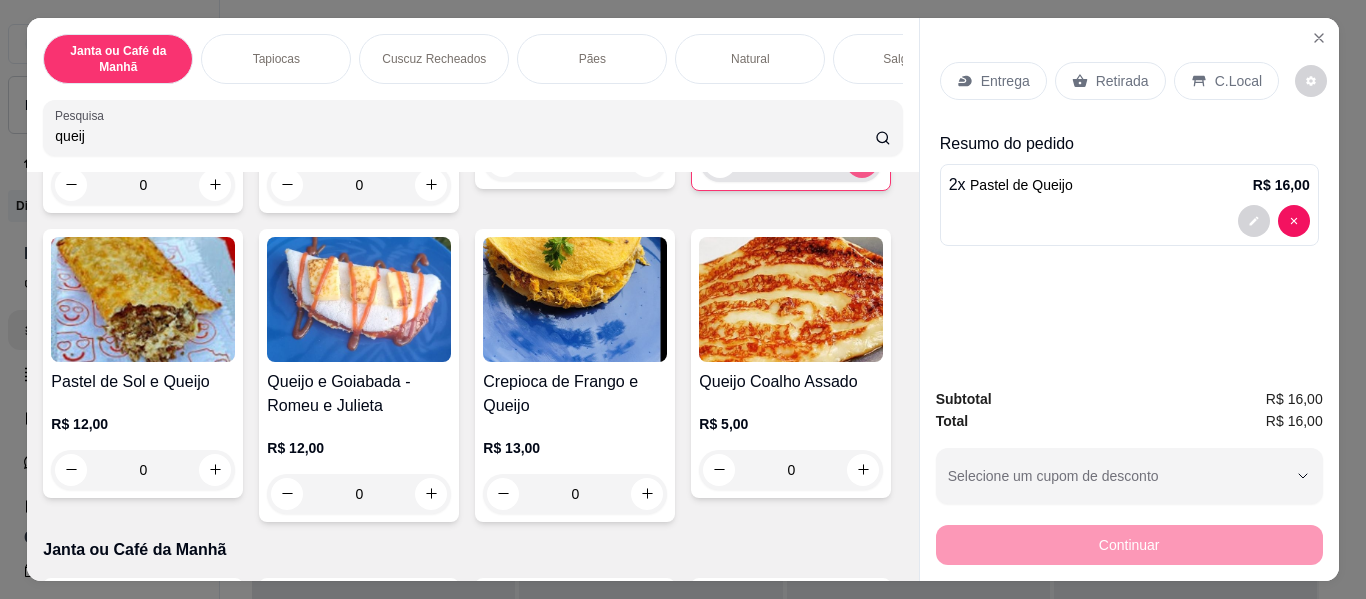 type on "2" 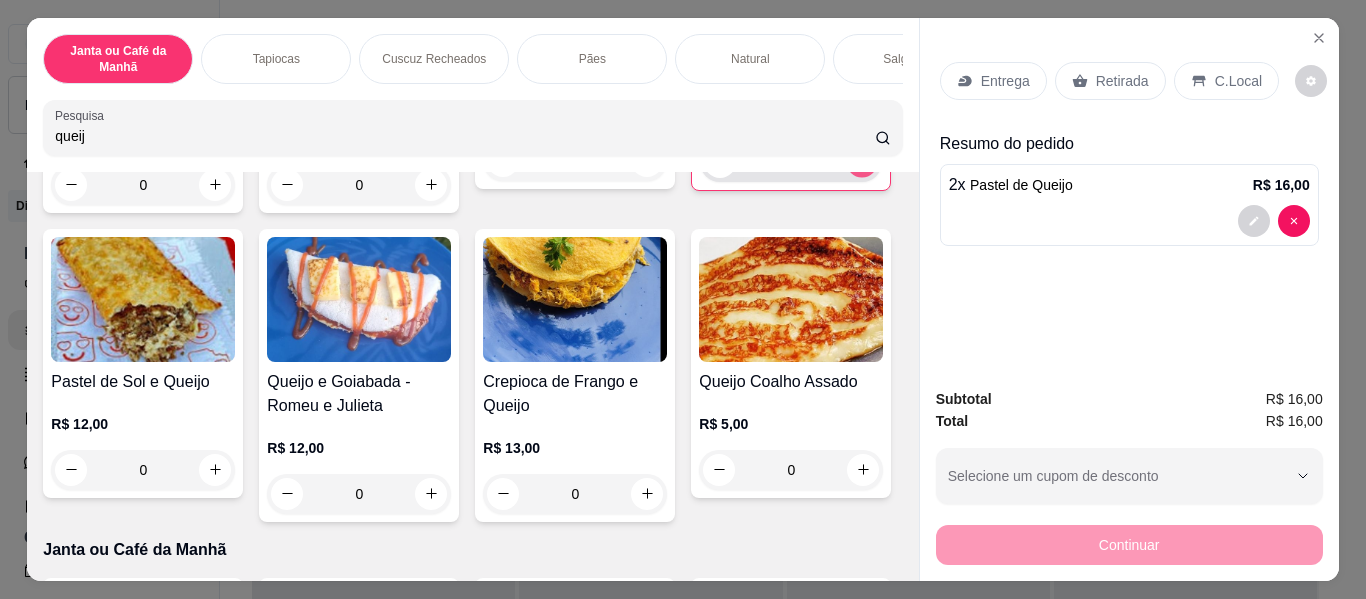 click at bounding box center [862, 161] 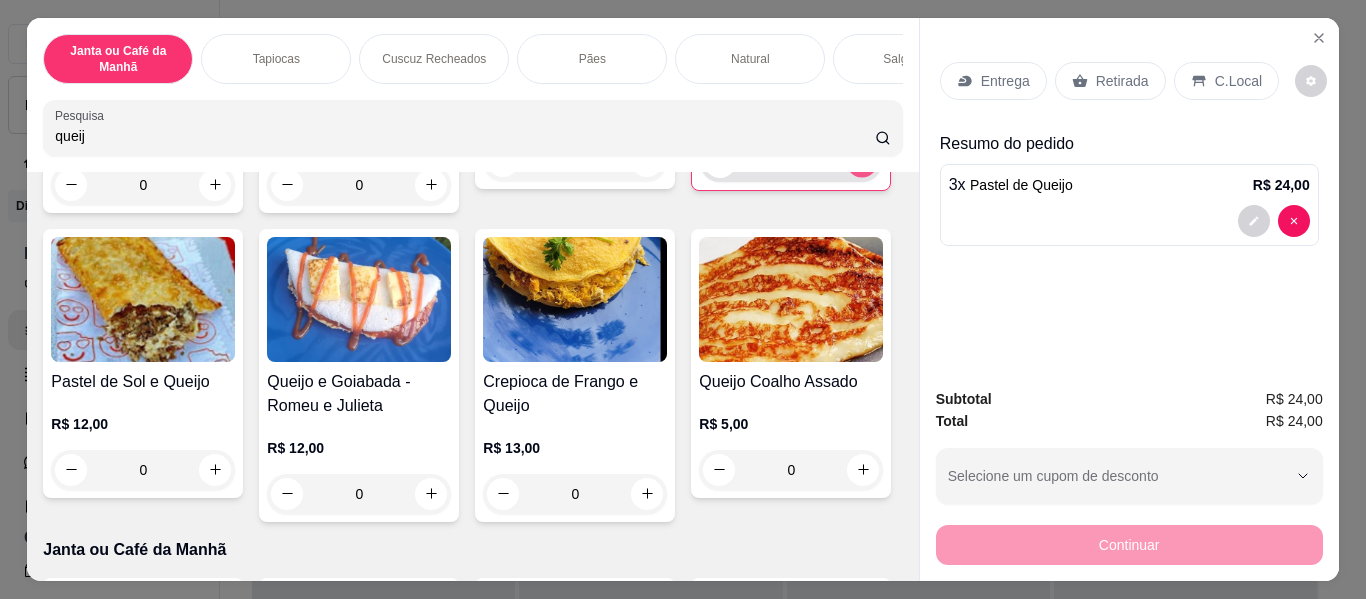 click at bounding box center [862, 161] 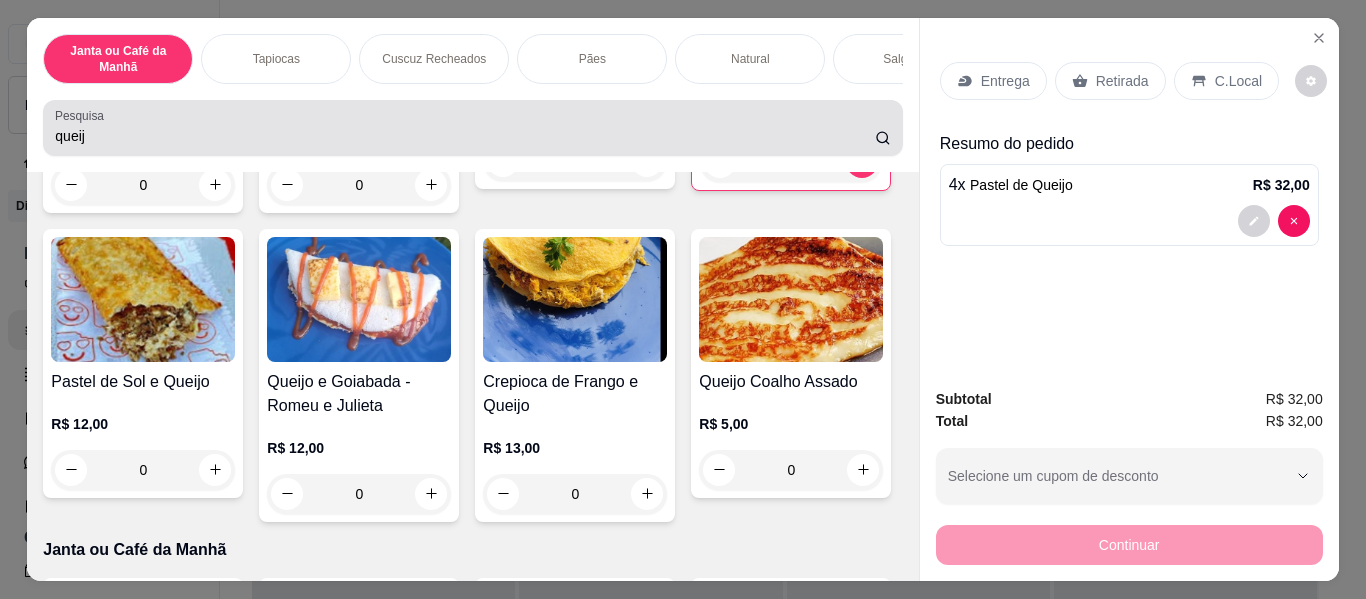 click on "queij" at bounding box center [465, 136] 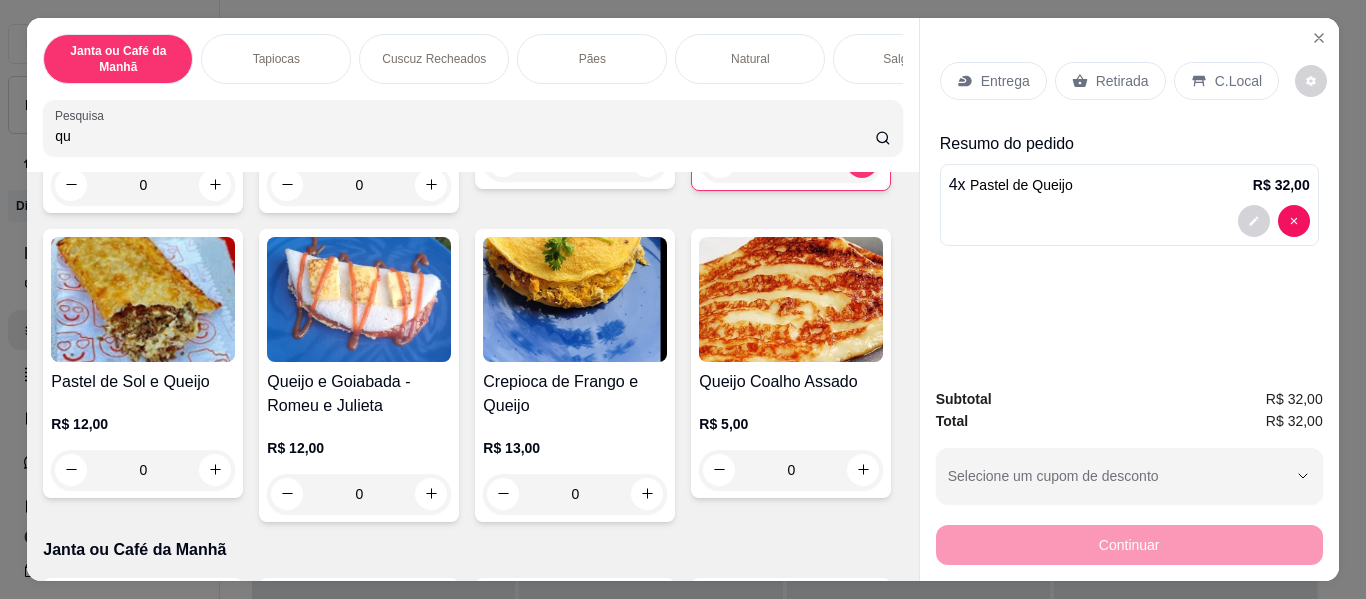 type on "q" 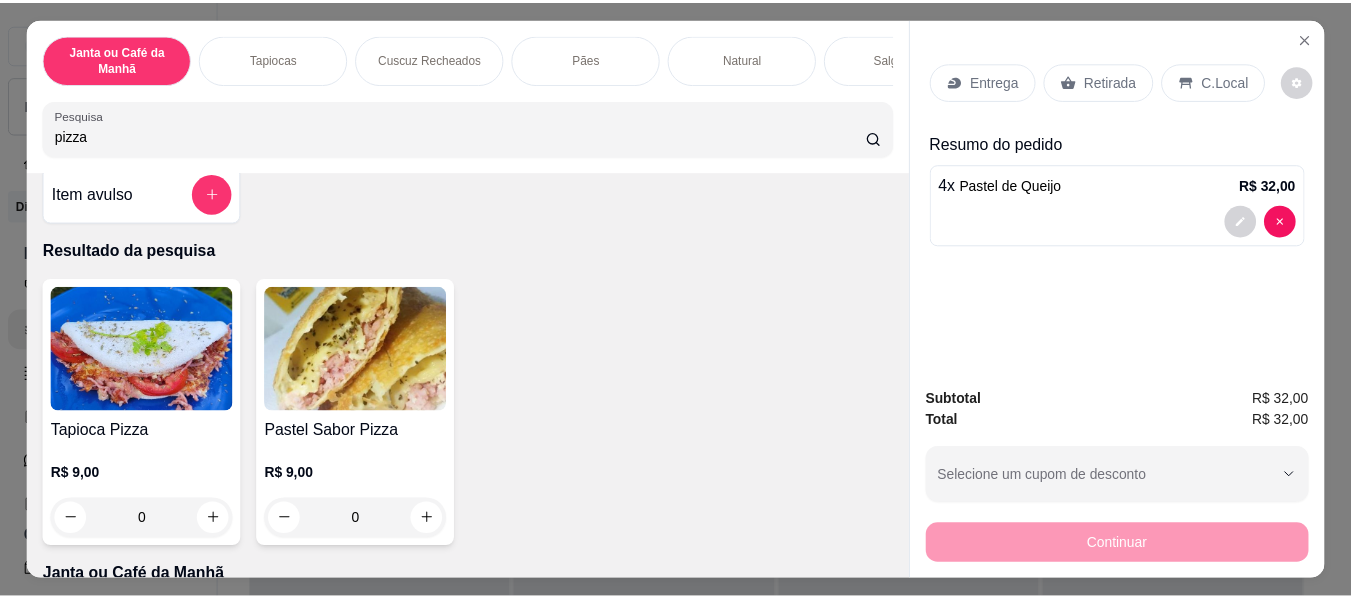 scroll, scrollTop: 0, scrollLeft: 0, axis: both 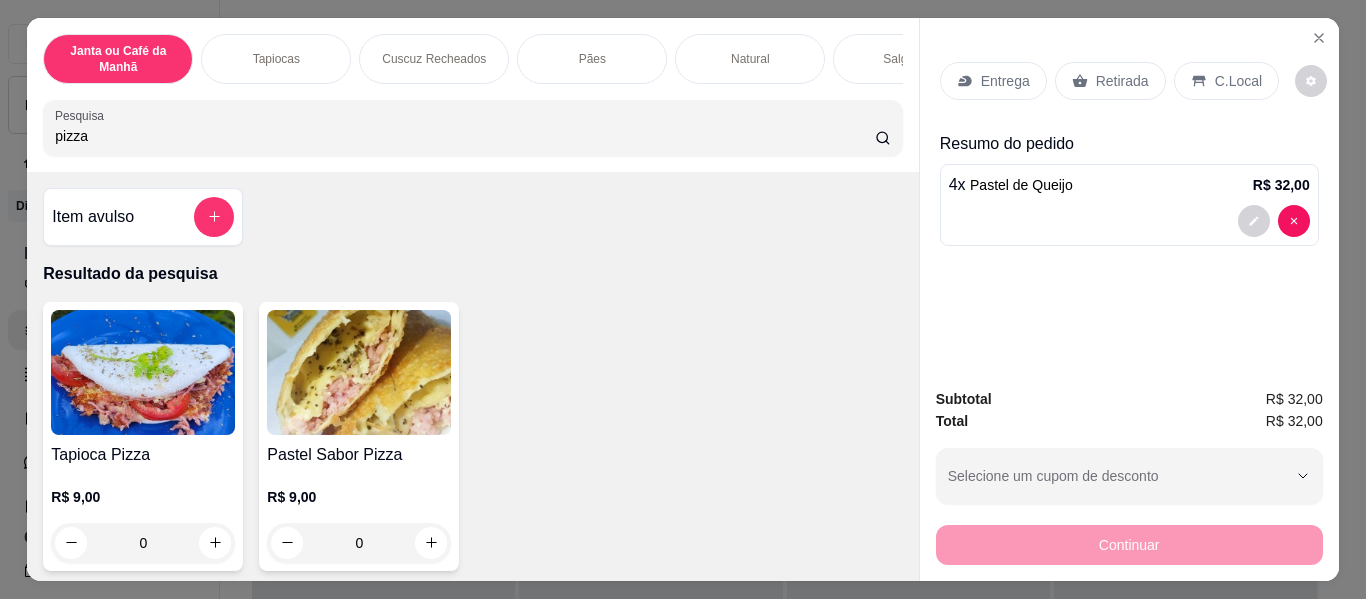 click on "pizza" at bounding box center [465, 136] 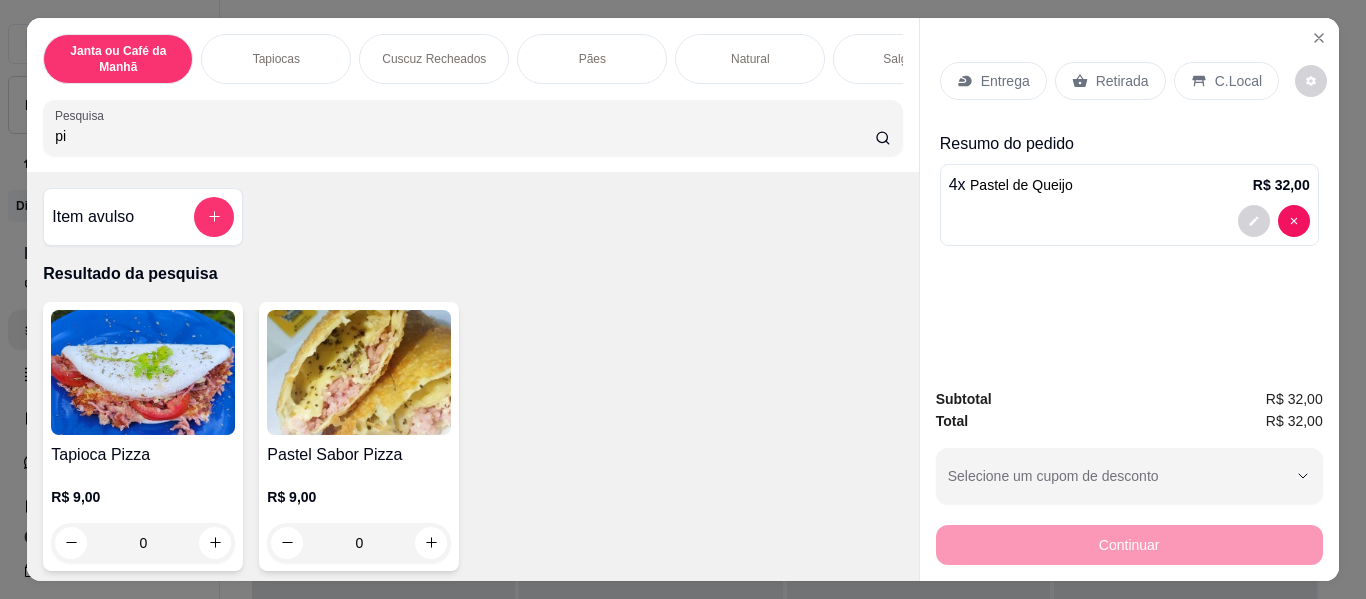 type on "p" 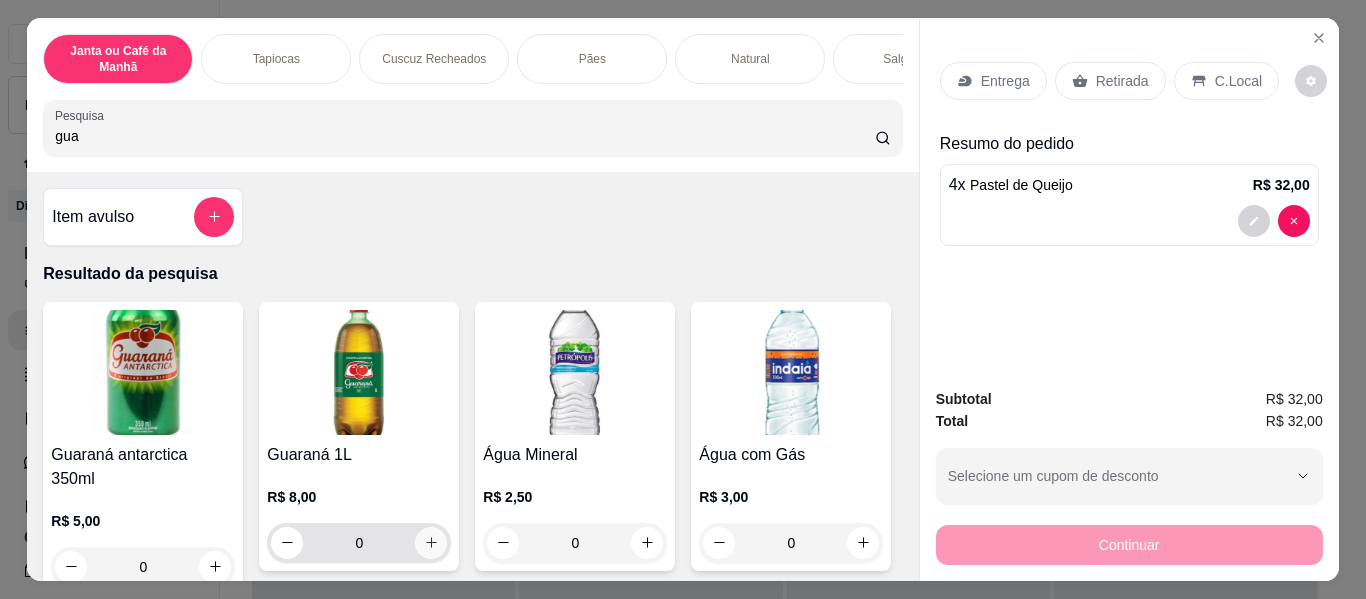 type on "gua" 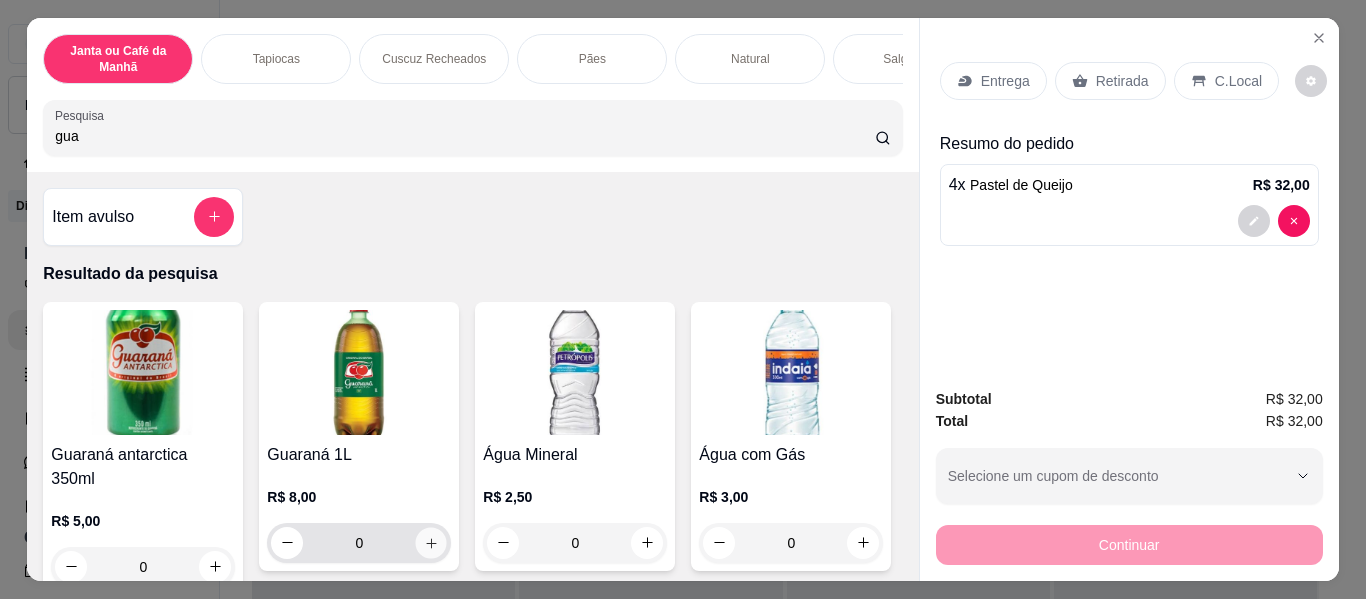 click at bounding box center [431, 542] 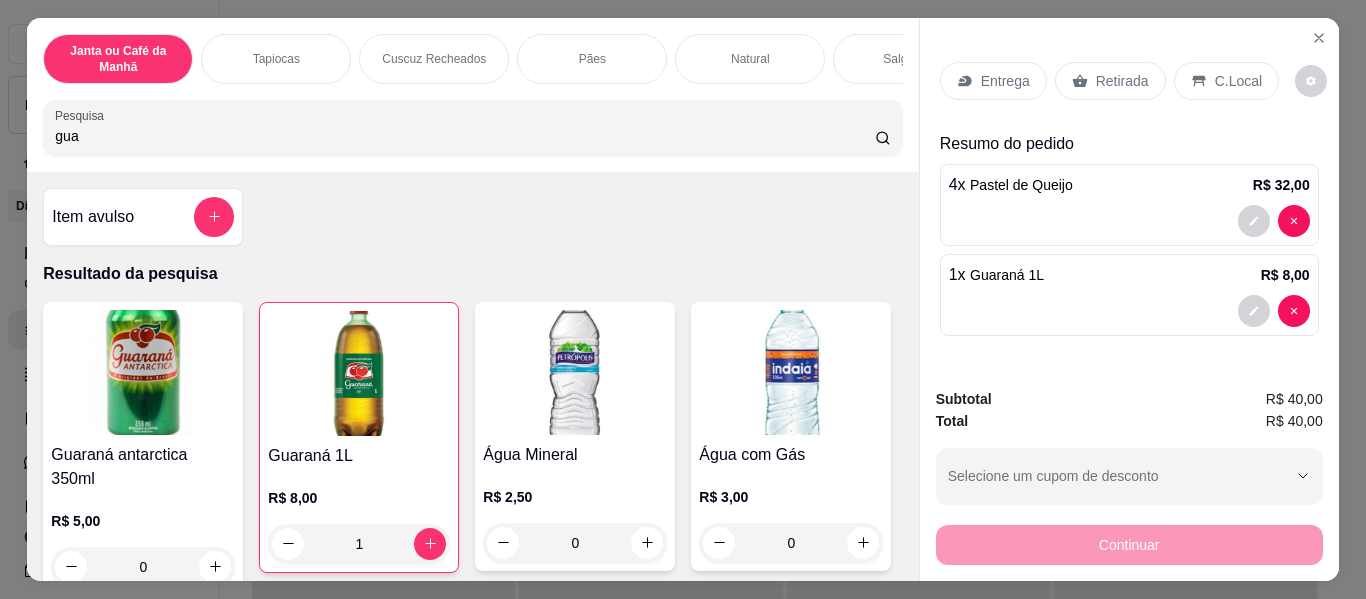 click on "Retirada" at bounding box center (1110, 81) 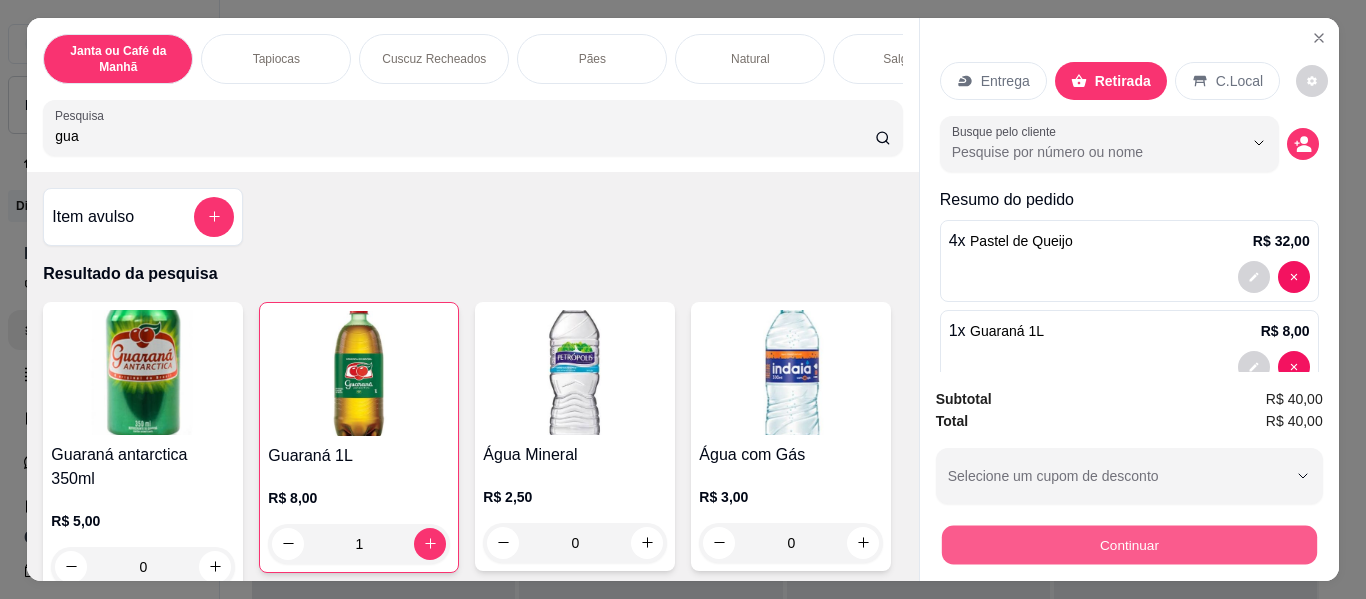 click on "Continuar" at bounding box center [1128, 545] 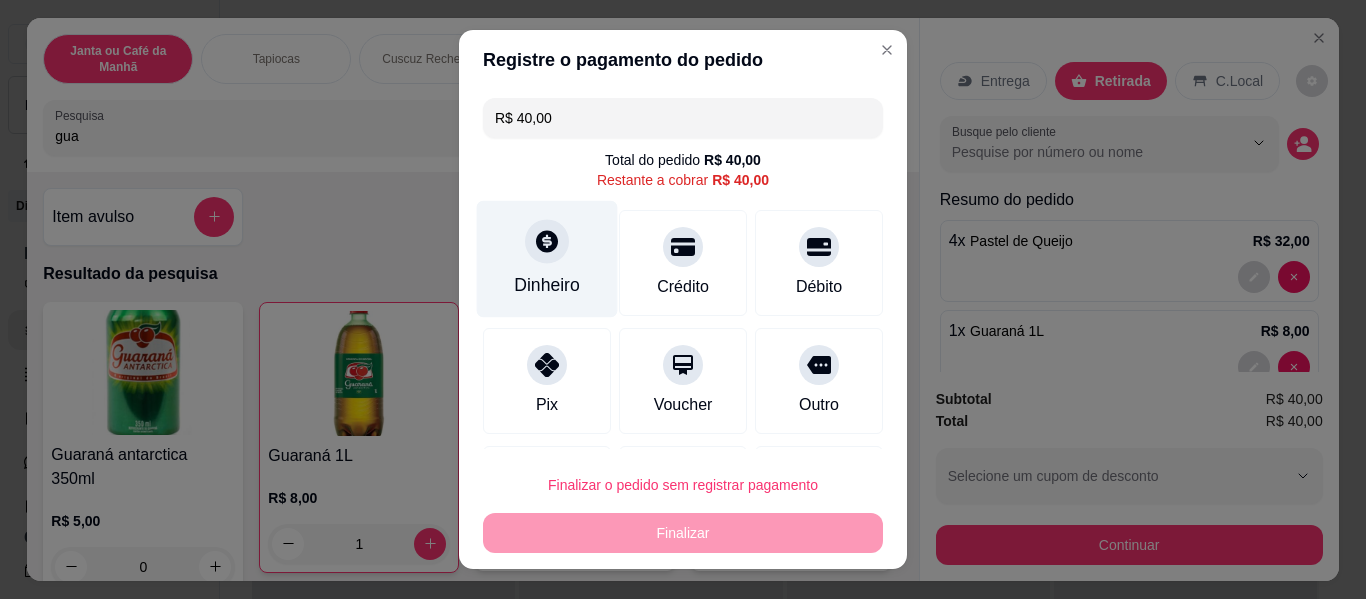 click on "Dinheiro" at bounding box center (547, 285) 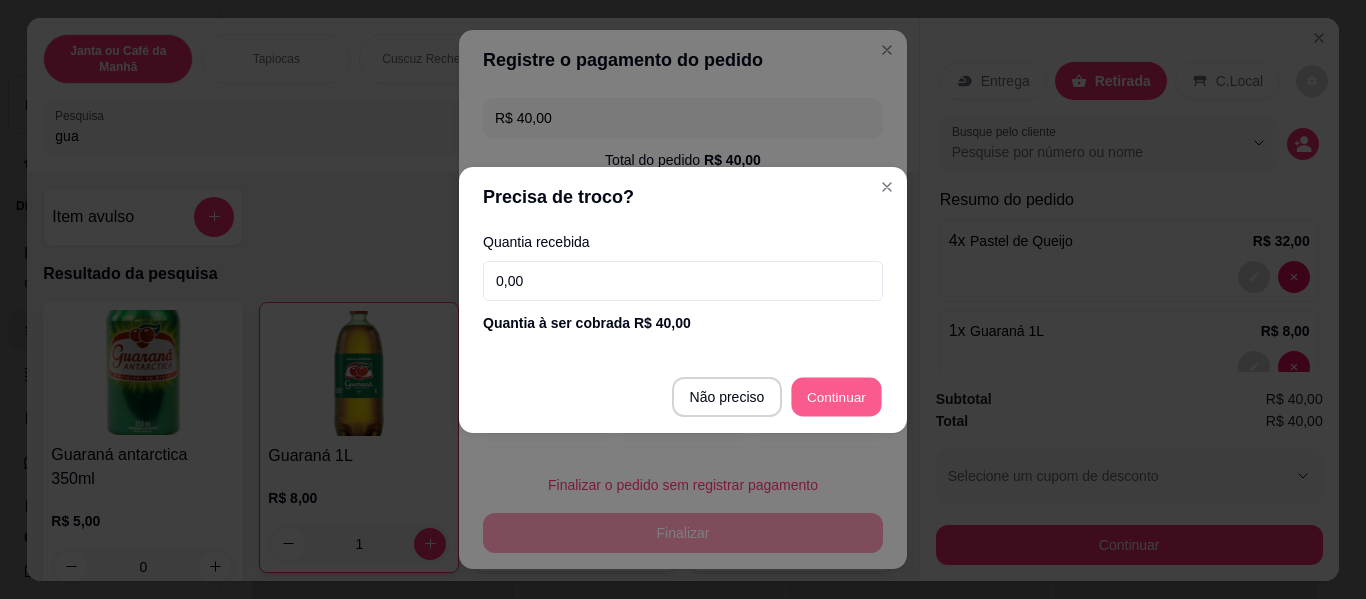 type on "R$ 0,00" 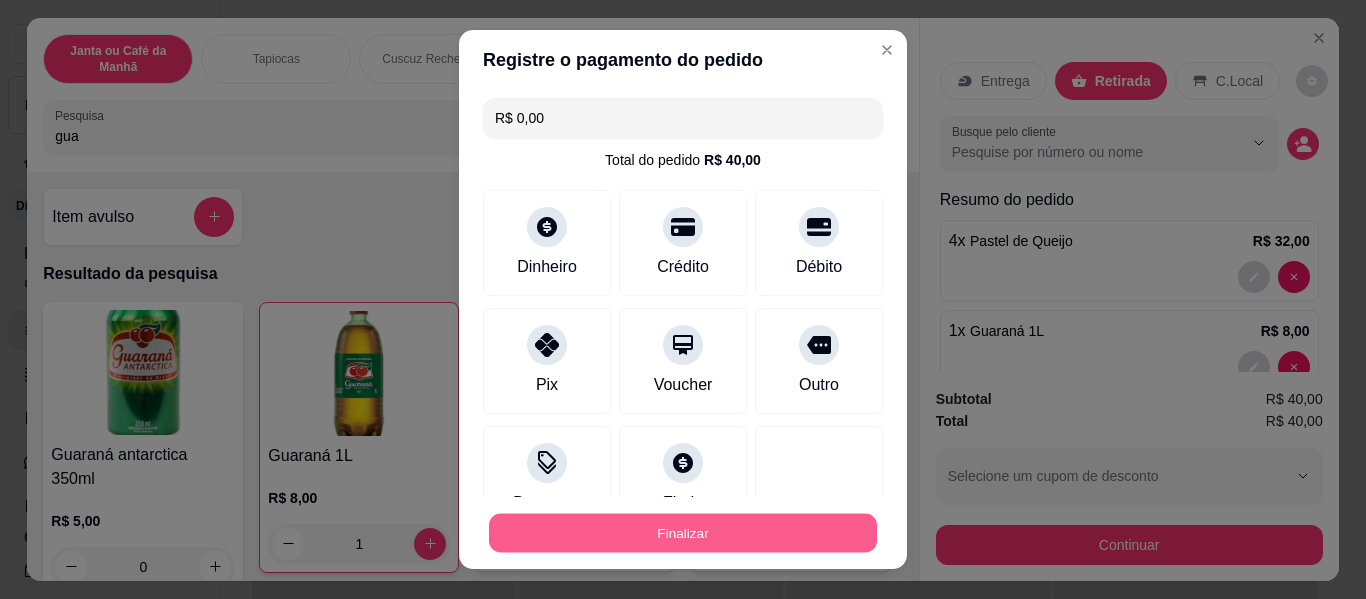 click on "Finalizar" at bounding box center [683, 533] 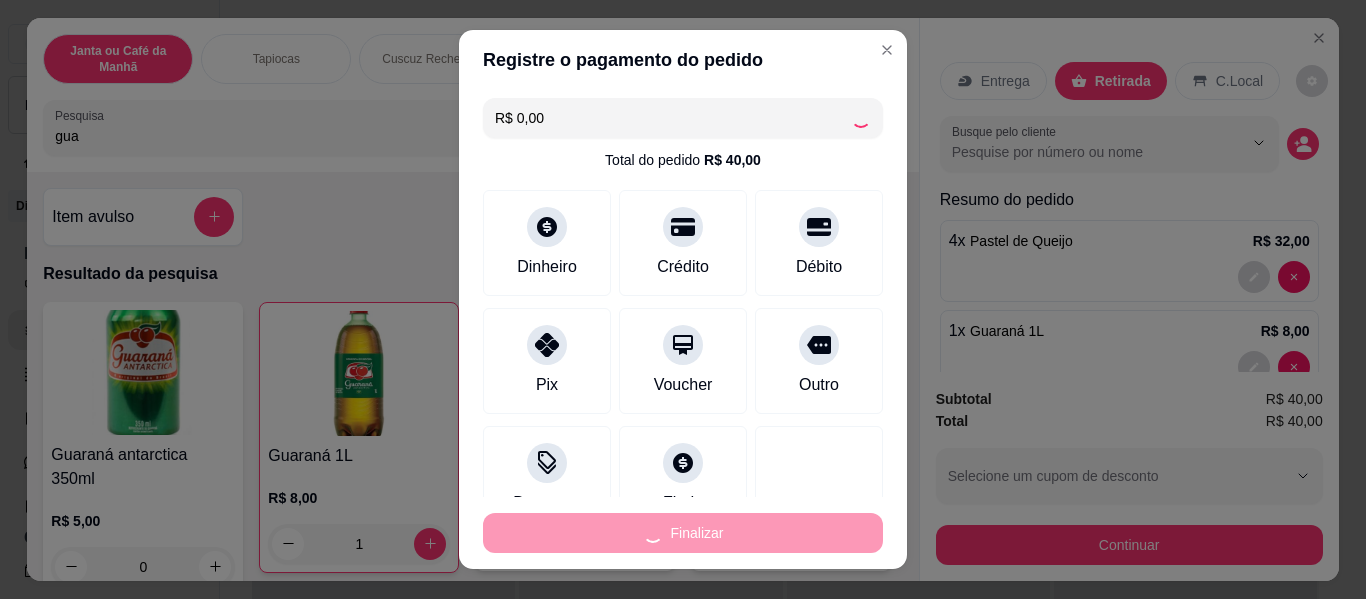 type on "0" 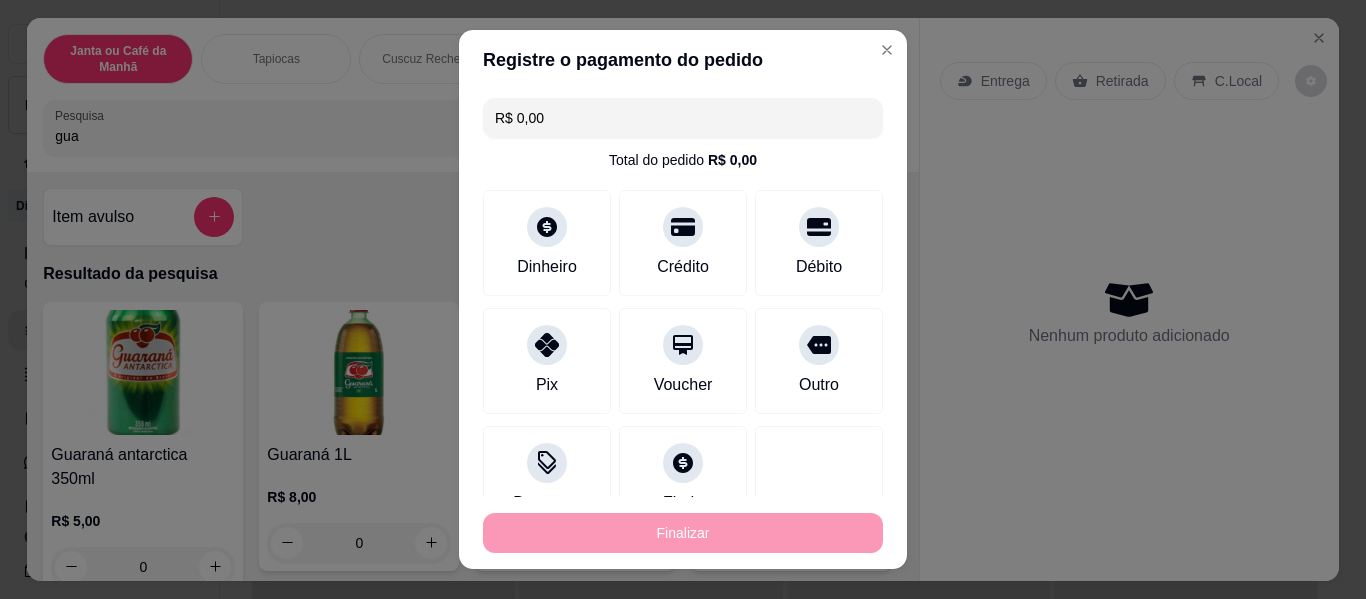 type on "-R$ 40,00" 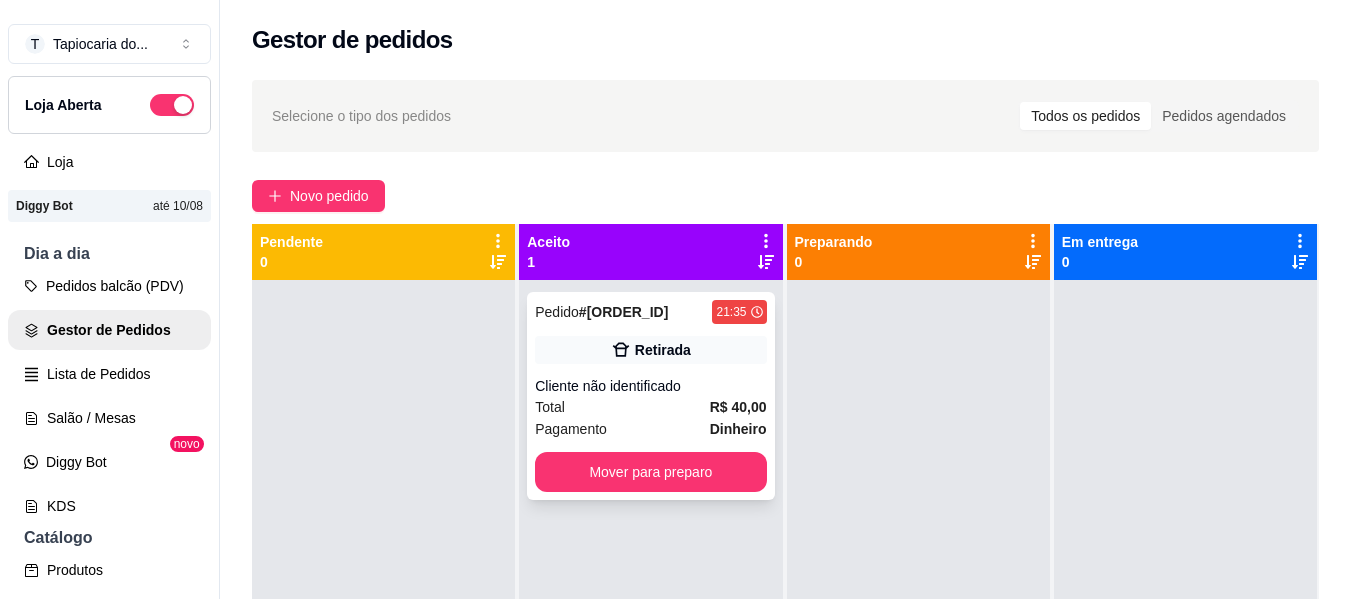 click on "Pedido  # [ORDER_ID] [TIME] Retirada Cliente não identificado Total R$ 40,00 Pagamento Dinheiro Mover para preparo" at bounding box center (650, 396) 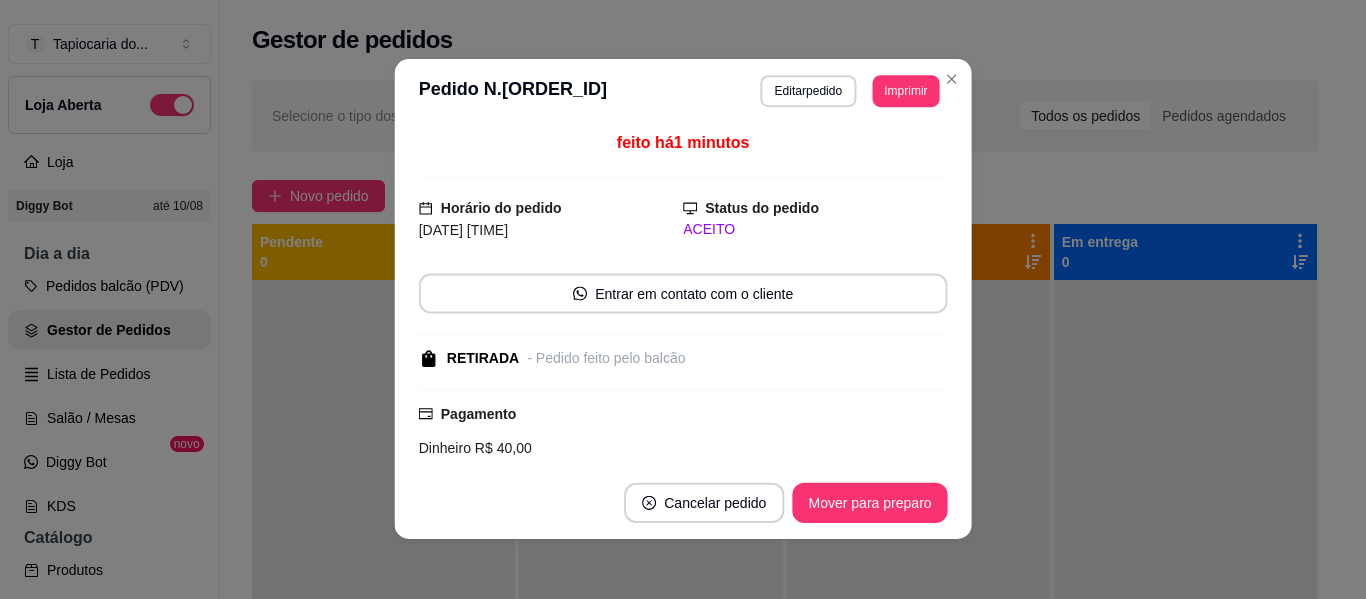 click on "Cancelar pedido Mover para preparo" at bounding box center (683, 503) 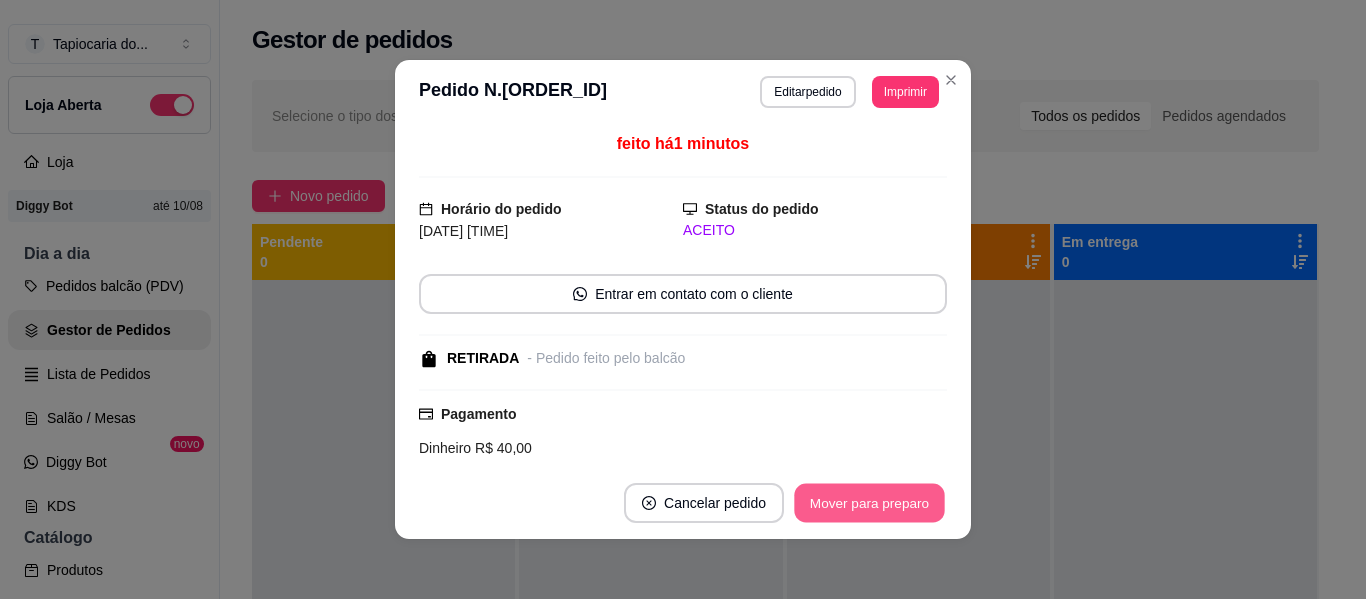 click on "Mover para preparo" at bounding box center (869, 503) 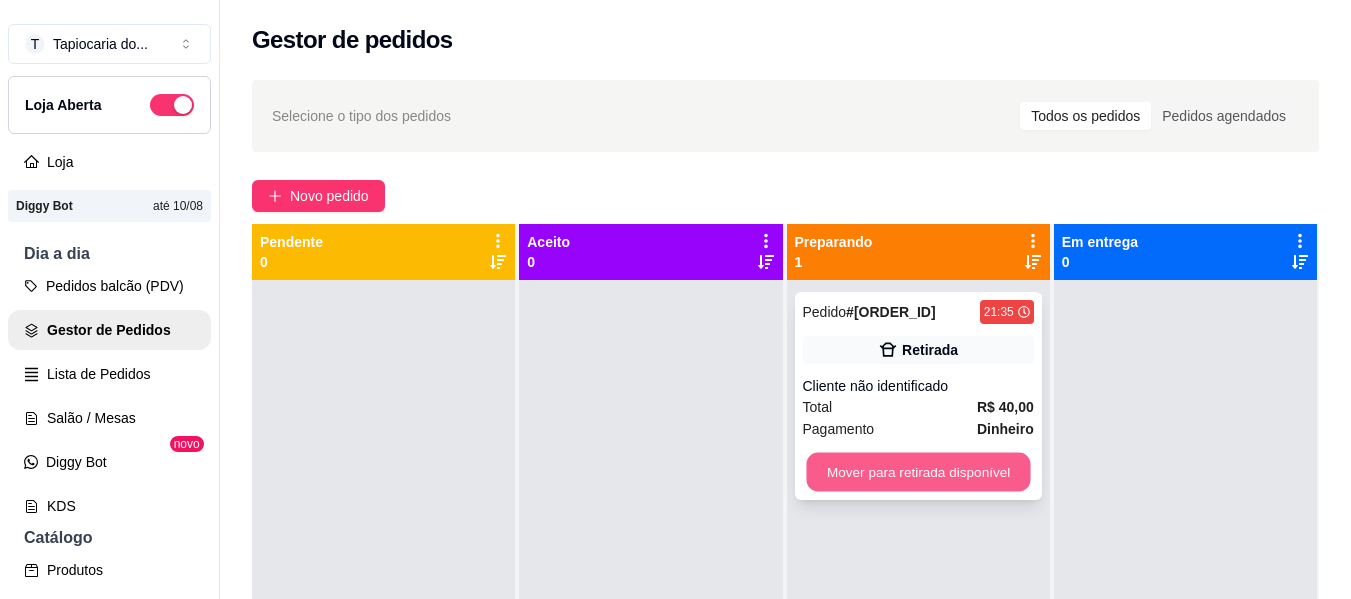 click on "Mover para retirada disponível" at bounding box center [918, 472] 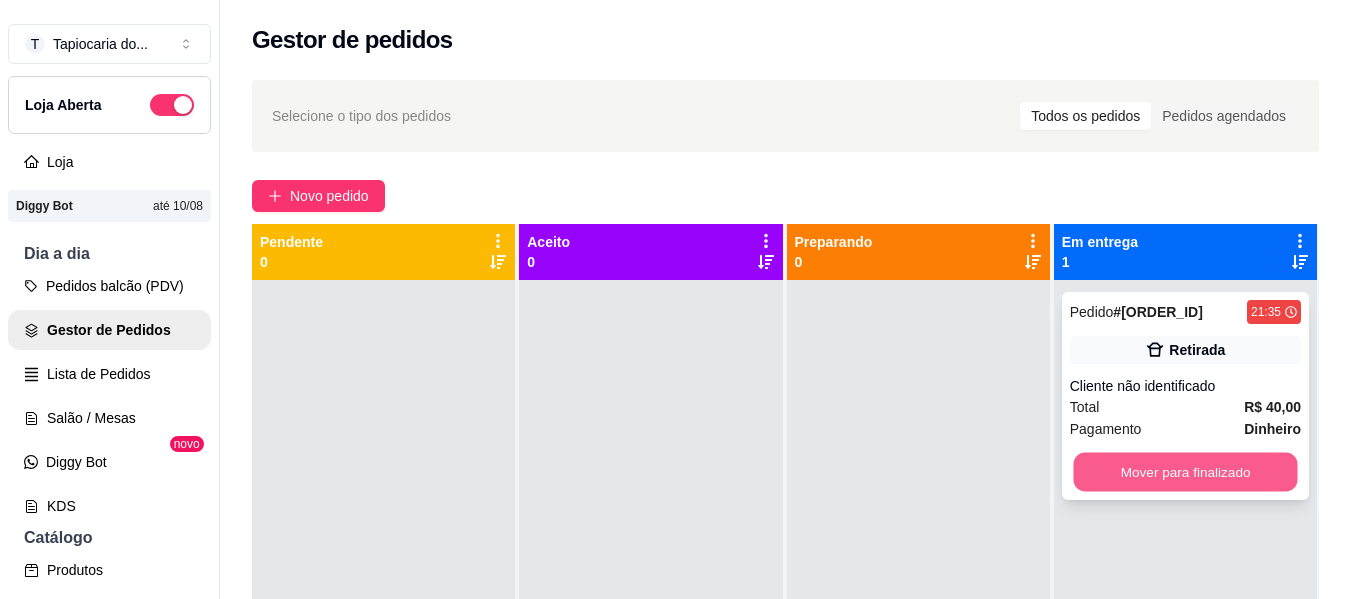 click on "Mover para finalizado" at bounding box center (1185, 472) 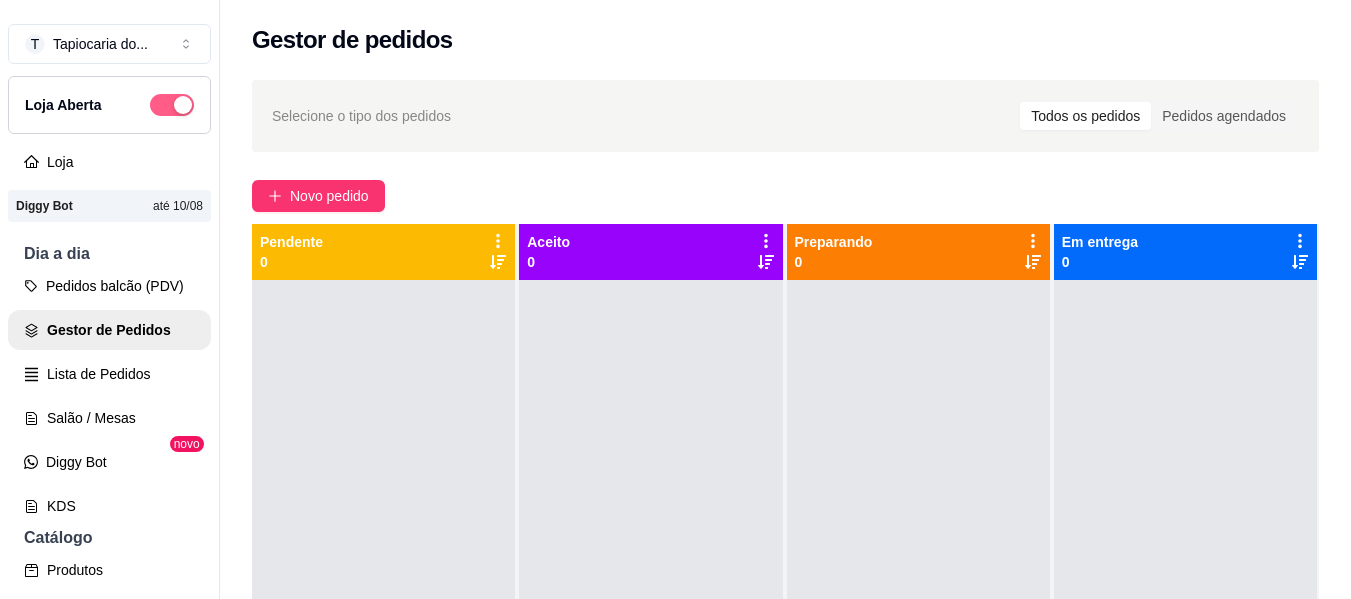 click at bounding box center [172, 105] 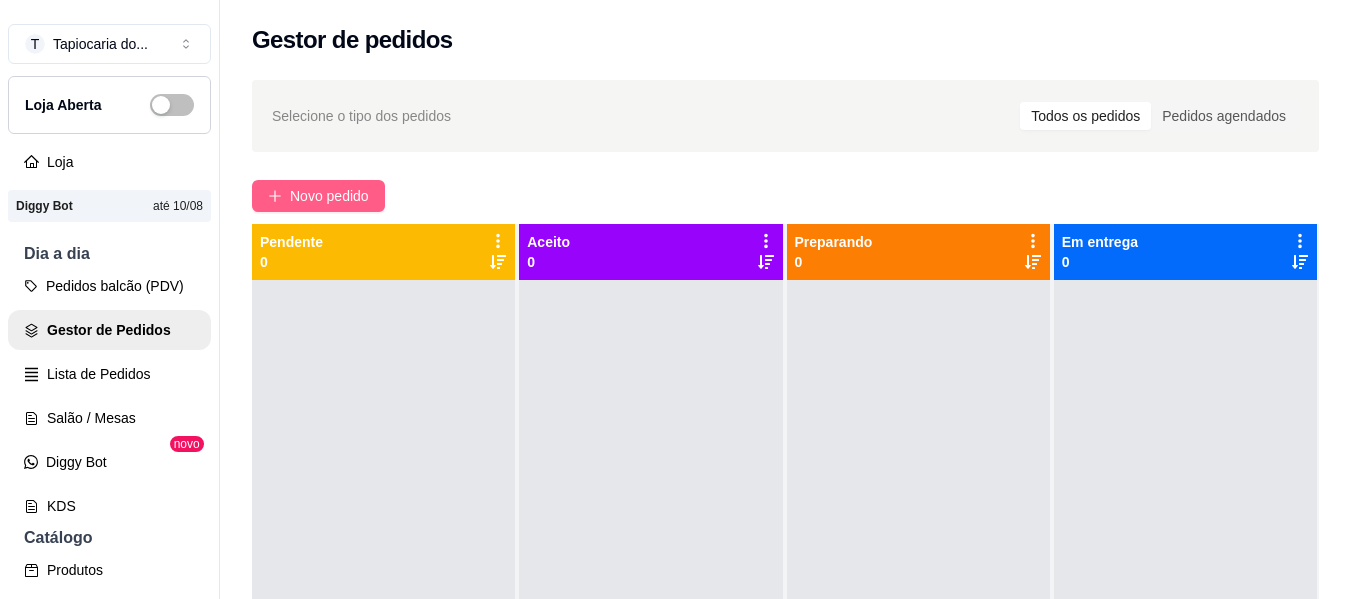 click on "Novo pedido" at bounding box center (318, 196) 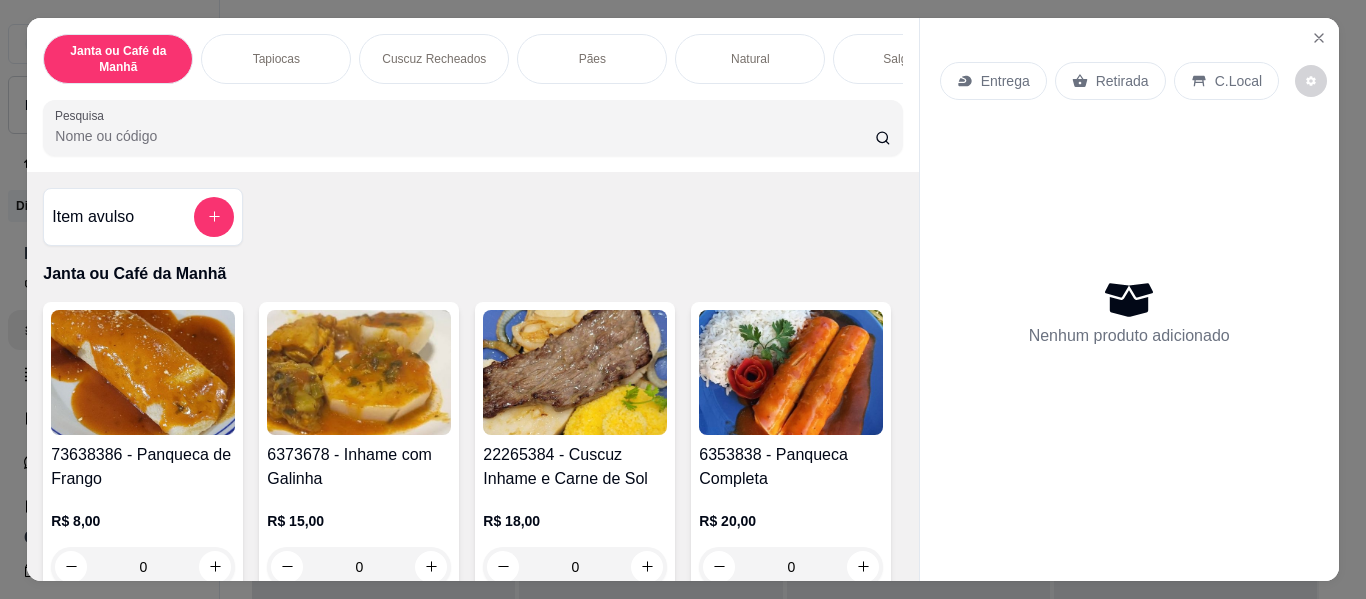 click on "Pesquisa" at bounding box center [465, 136] 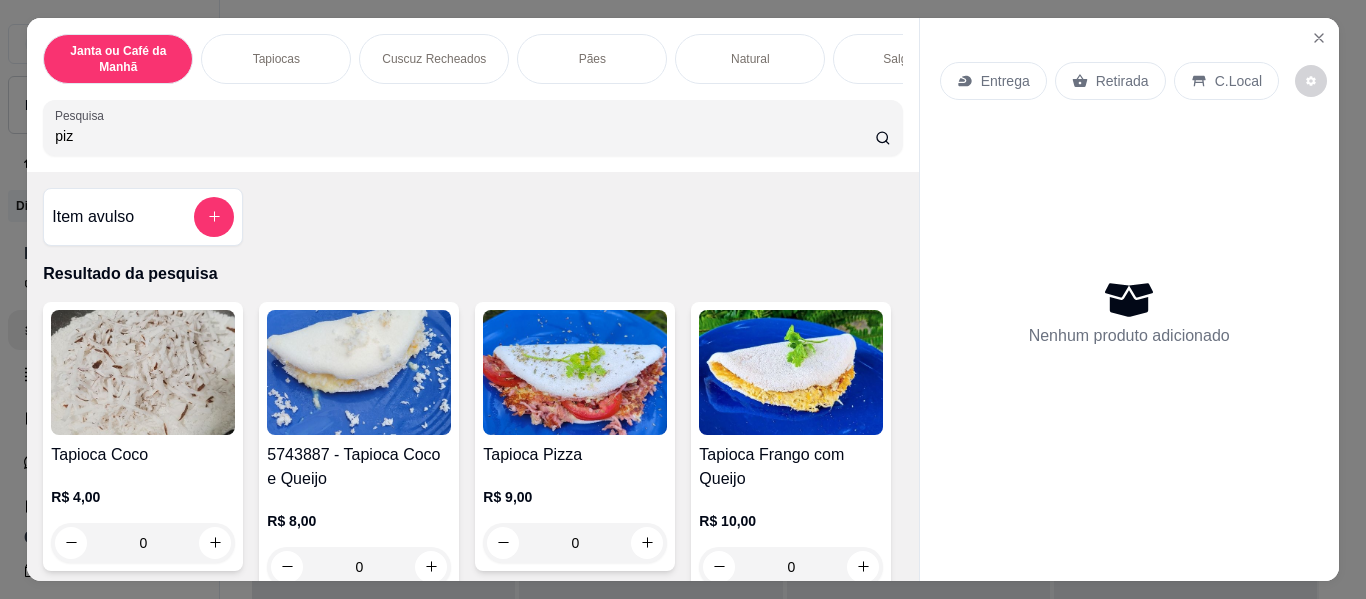 type on "pizz" 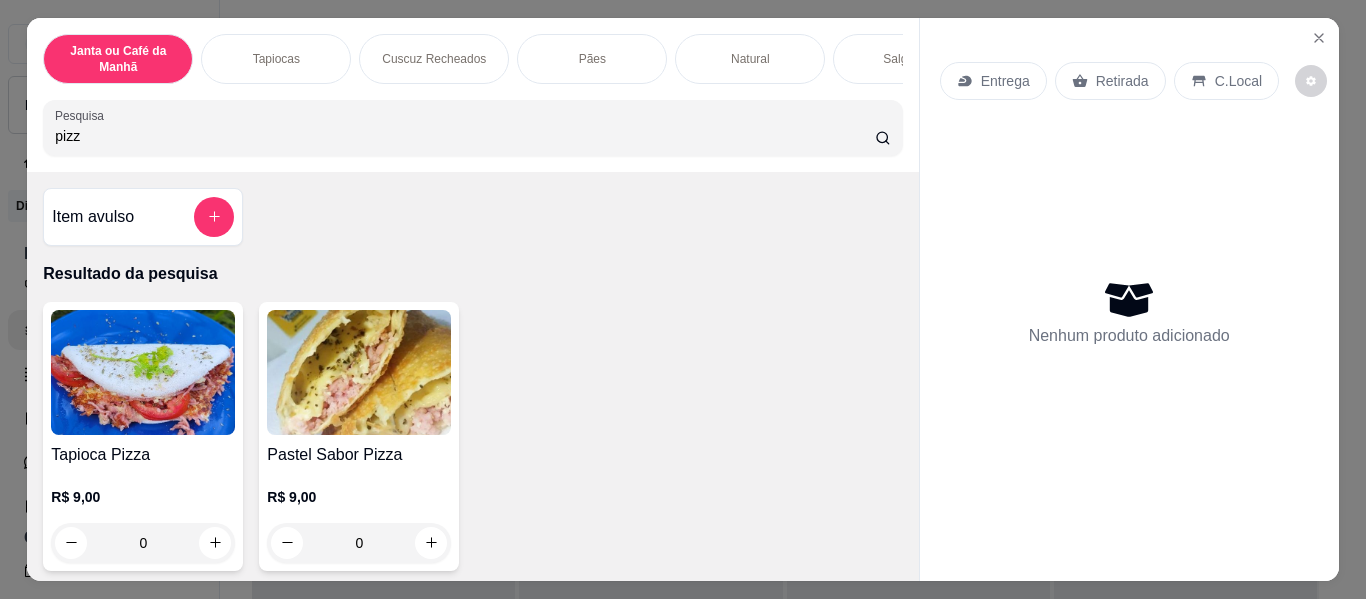 click on "pizz" at bounding box center [465, 136] 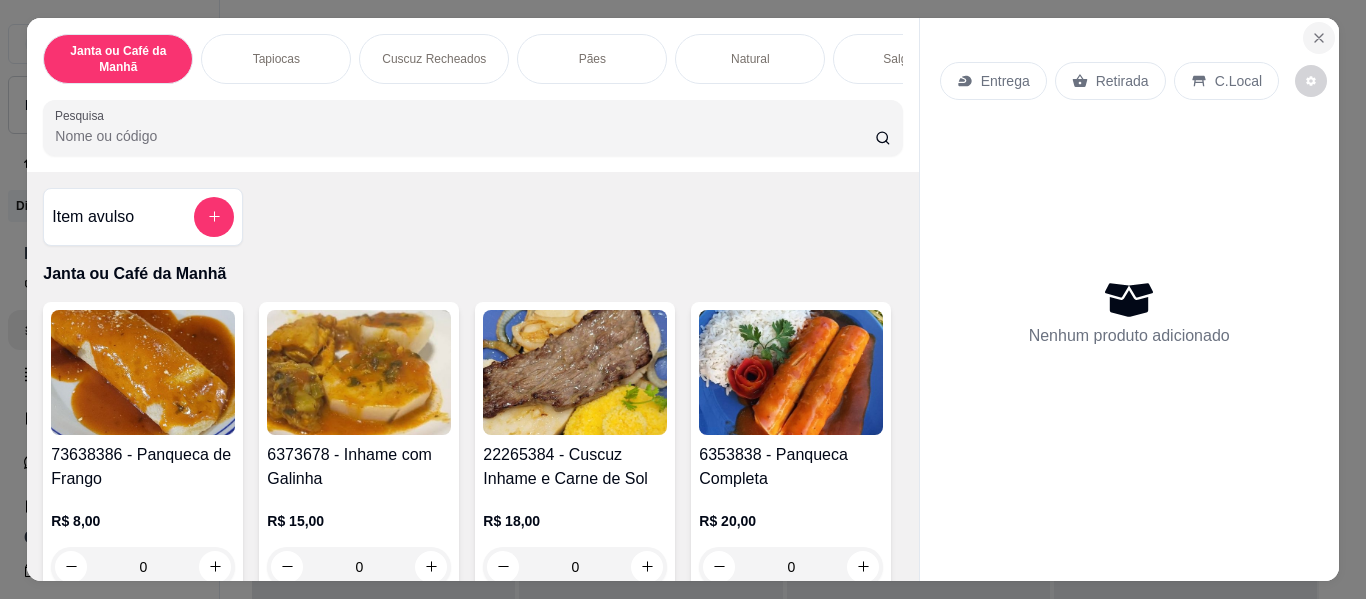 click at bounding box center (1319, 38) 